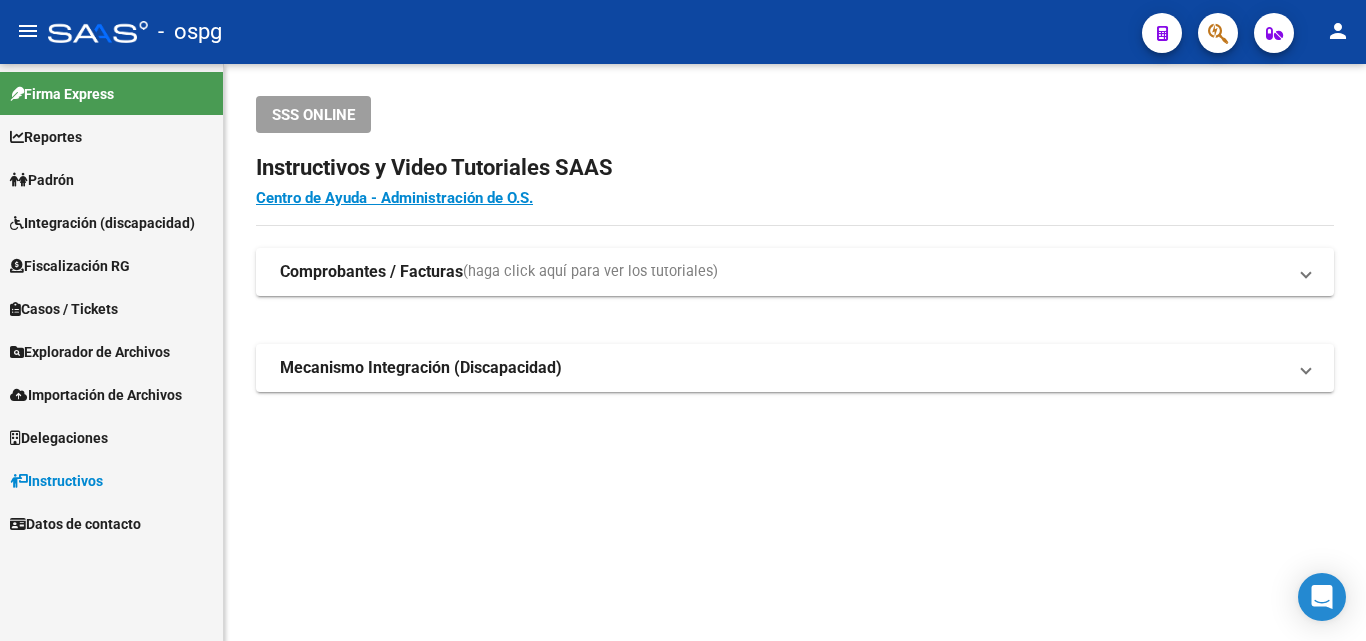scroll, scrollTop: 0, scrollLeft: 0, axis: both 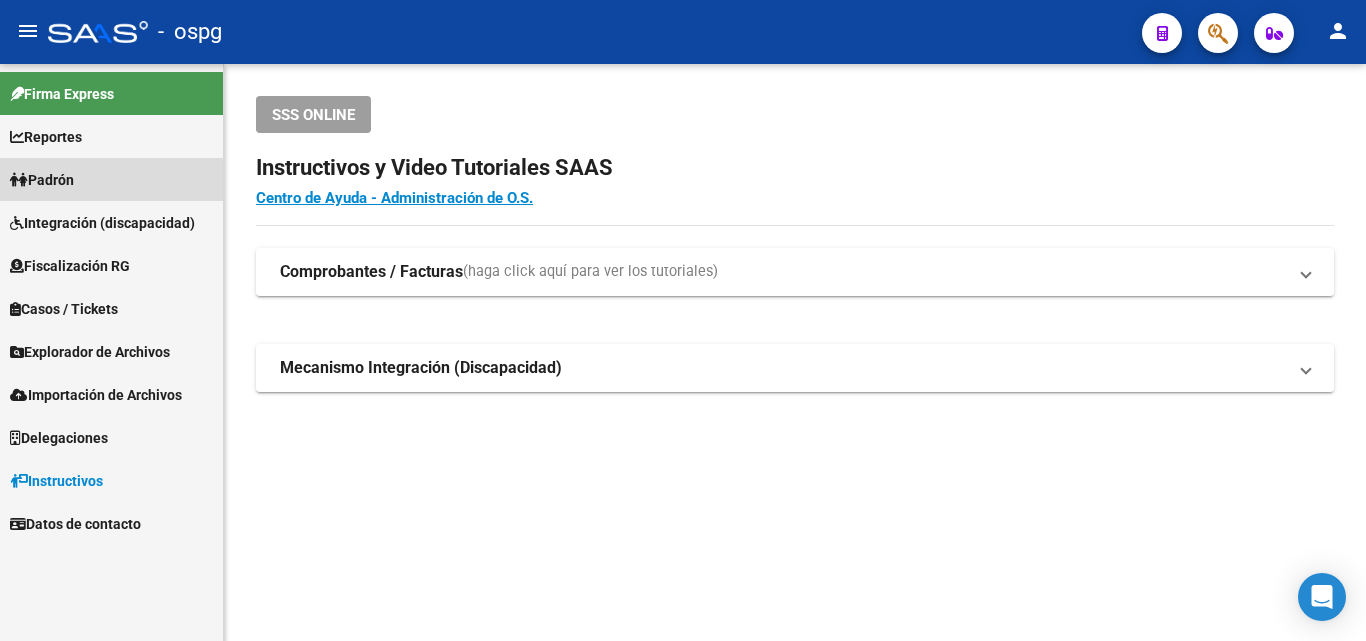 click on "Padrón" at bounding box center (42, 180) 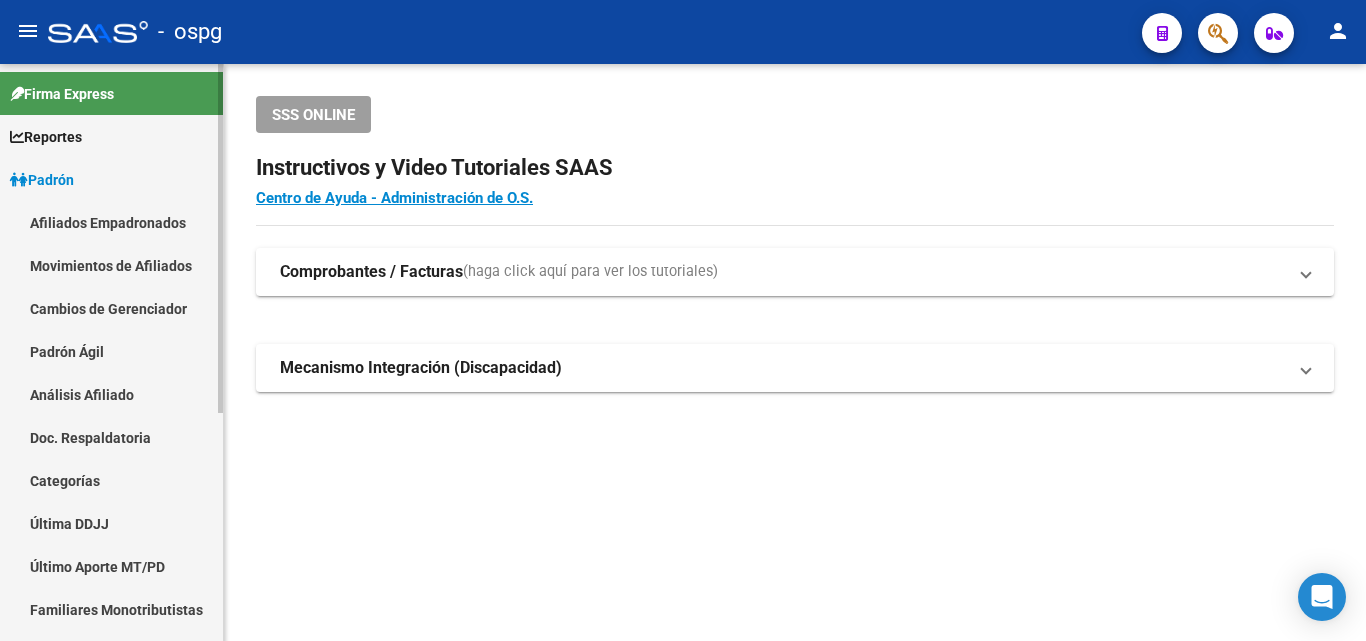 click on "Análisis Afiliado" at bounding box center (111, 394) 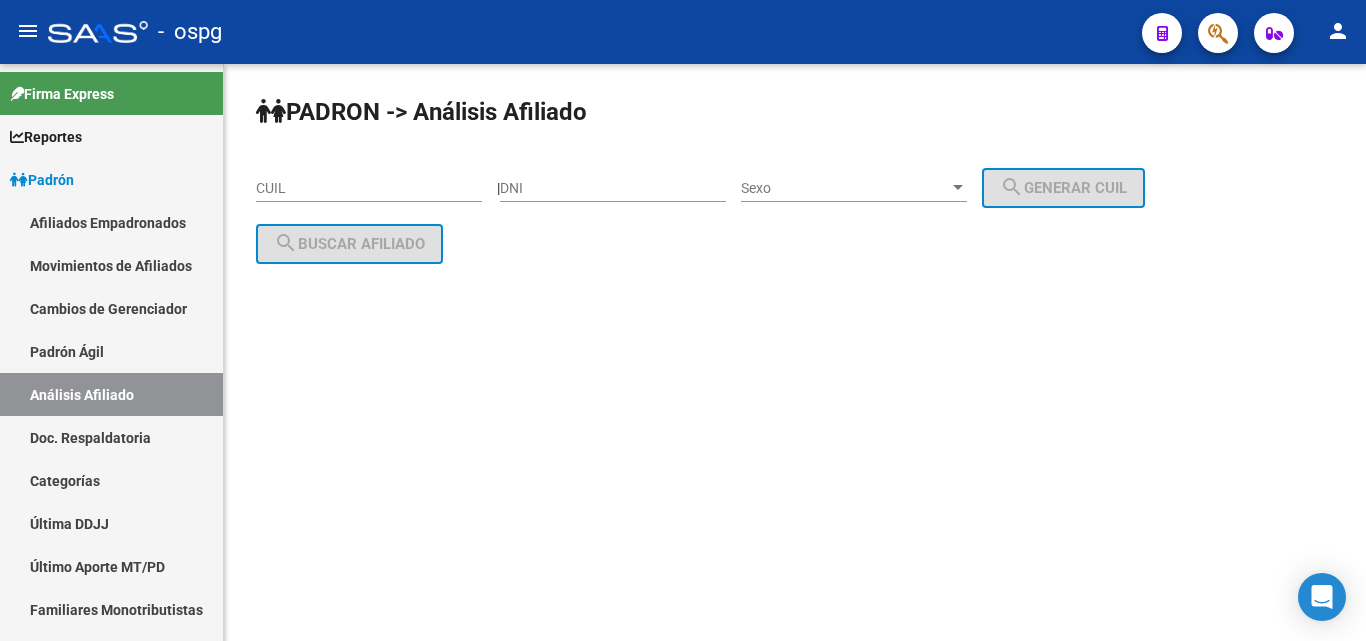 click on "DNI" at bounding box center (613, 188) 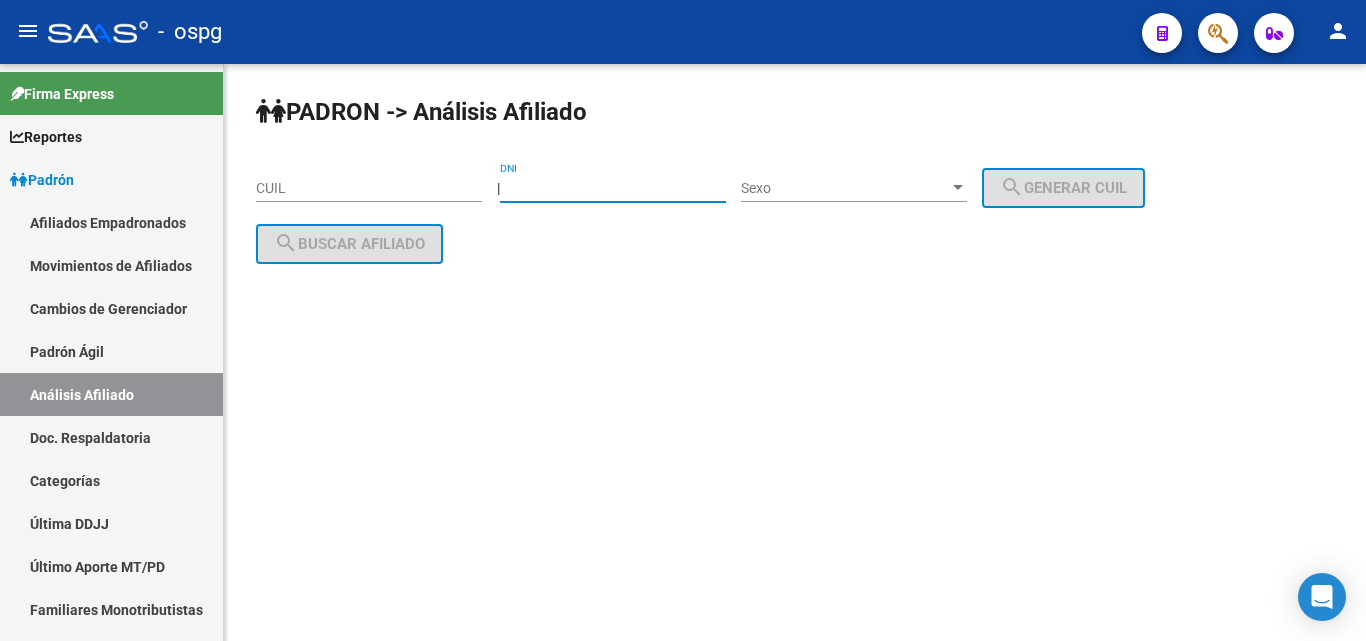 paste on "[NUMBER]" 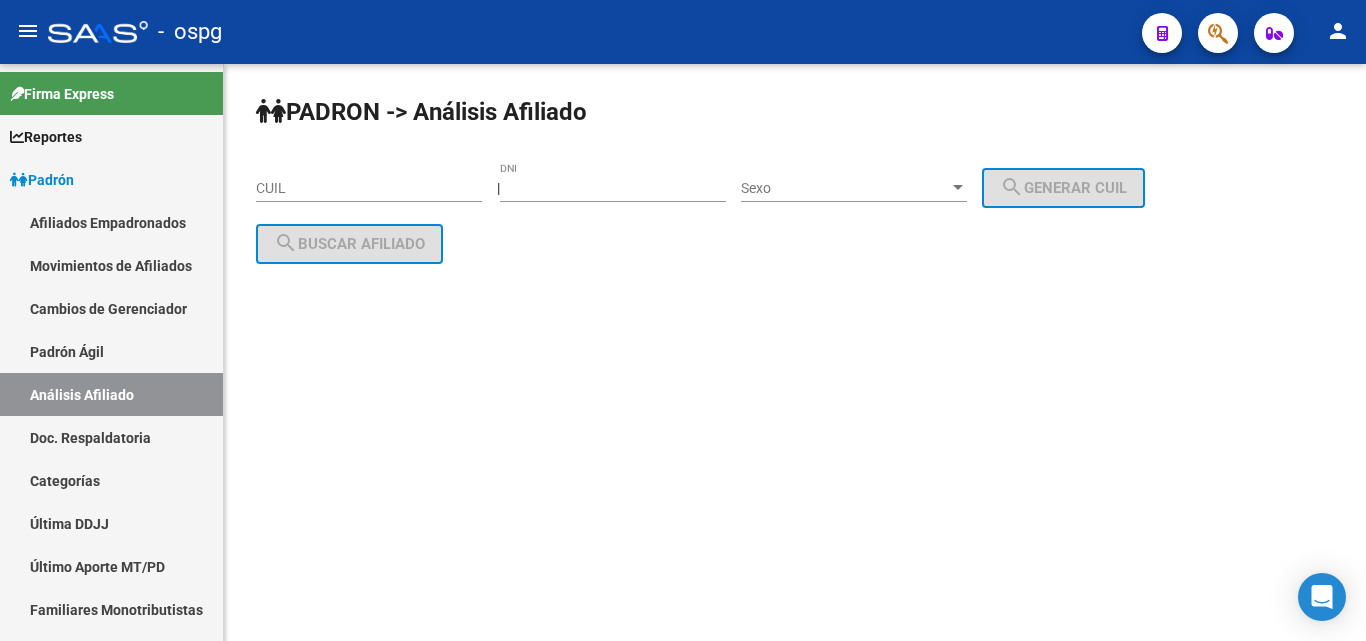 click on "Sexo Sexo" 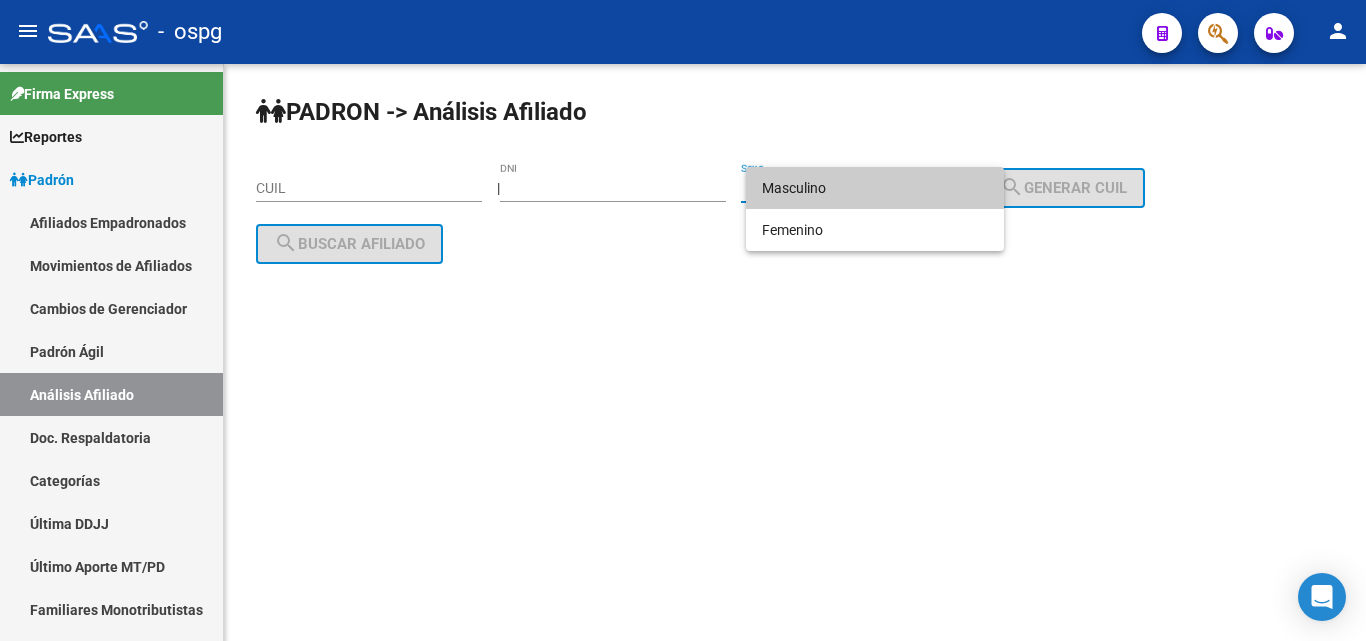 drag, startPoint x: 861, startPoint y: 189, endPoint x: 1010, endPoint y: 193, distance: 149.05368 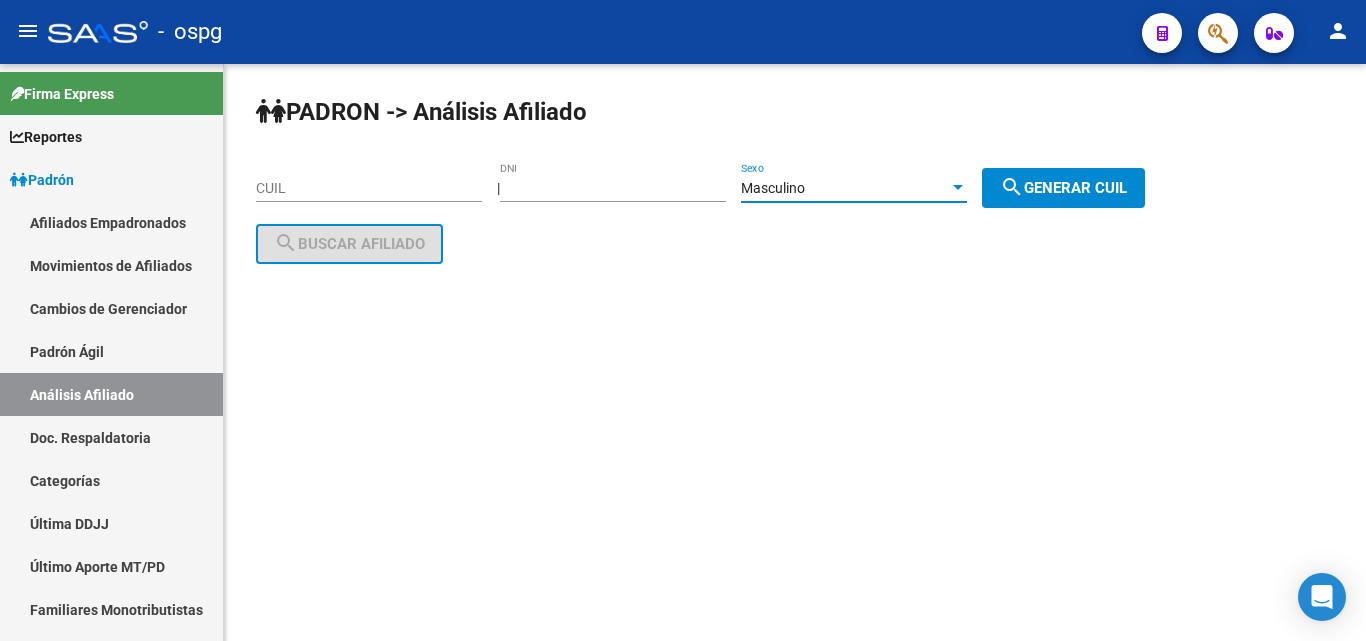 drag, startPoint x: 1088, startPoint y: 183, endPoint x: 983, endPoint y: 191, distance: 105.30432 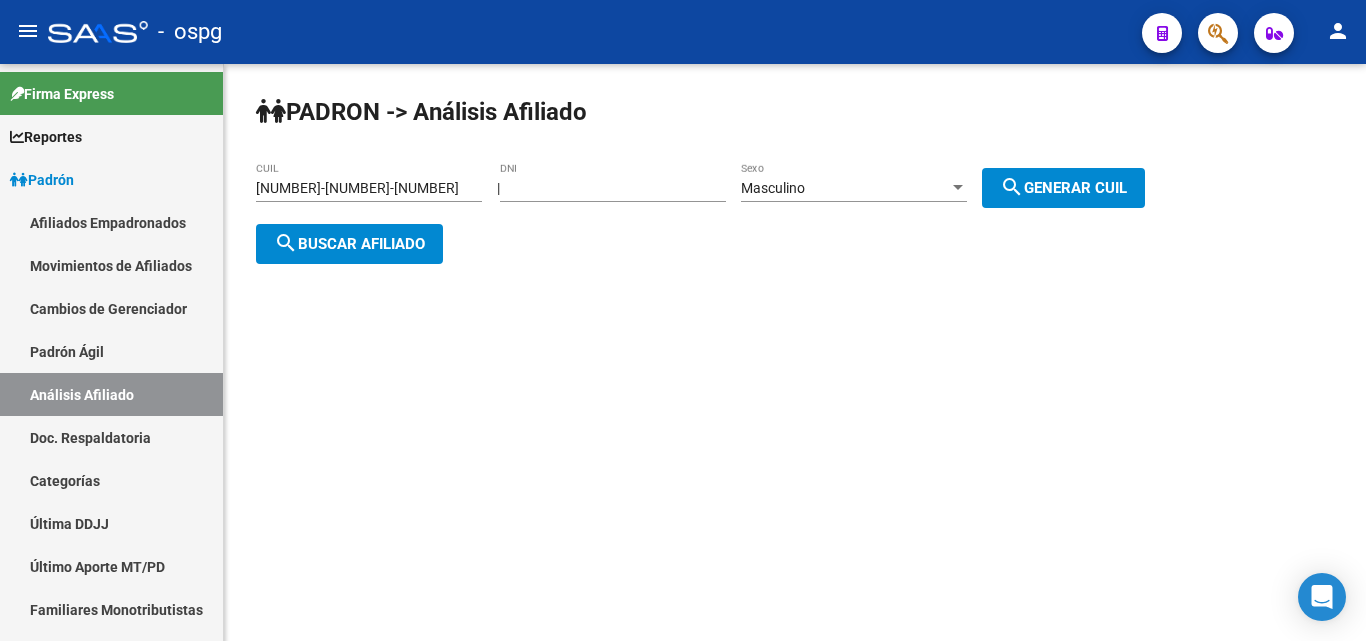 click on "search  Buscar afiliado" 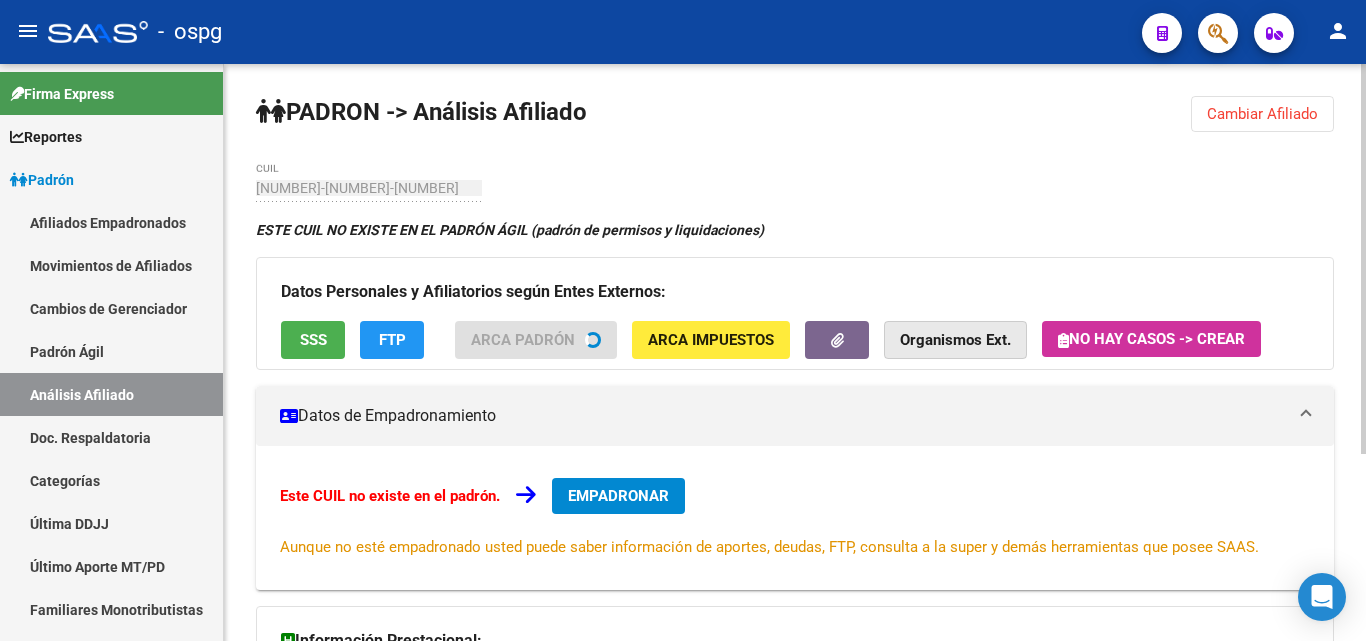 click on "Organismos Ext." 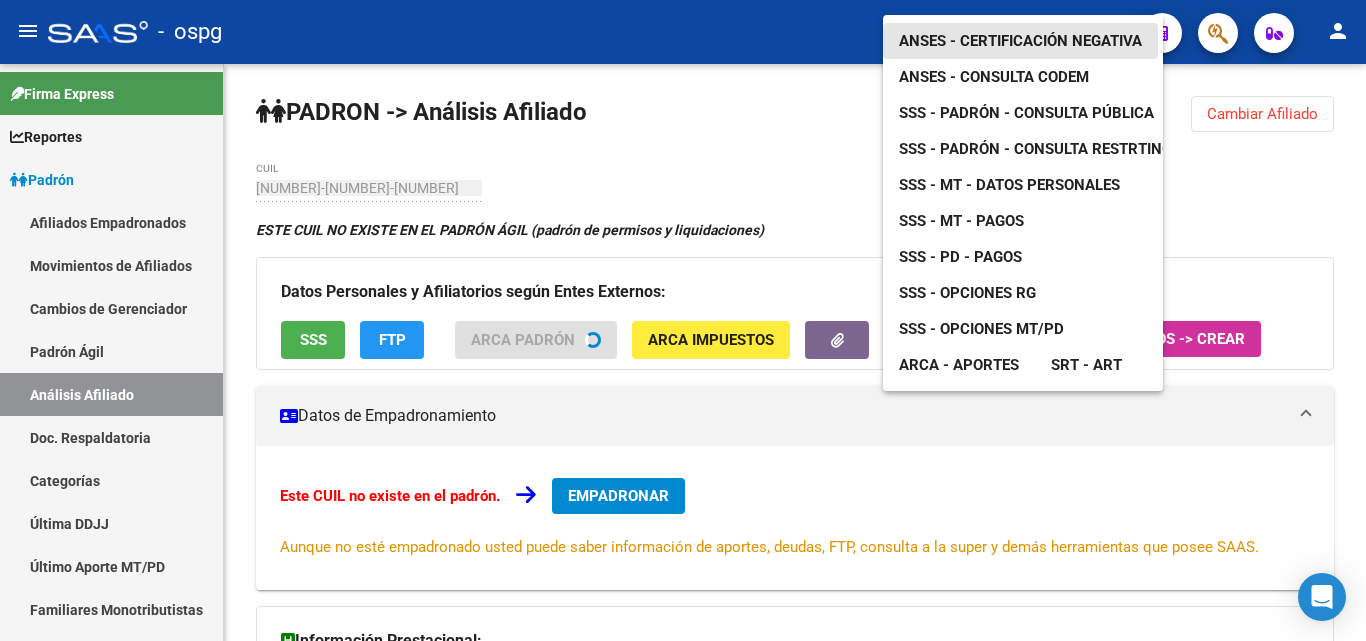 click on "ANSES - Certificación Negativa" at bounding box center [1020, 41] 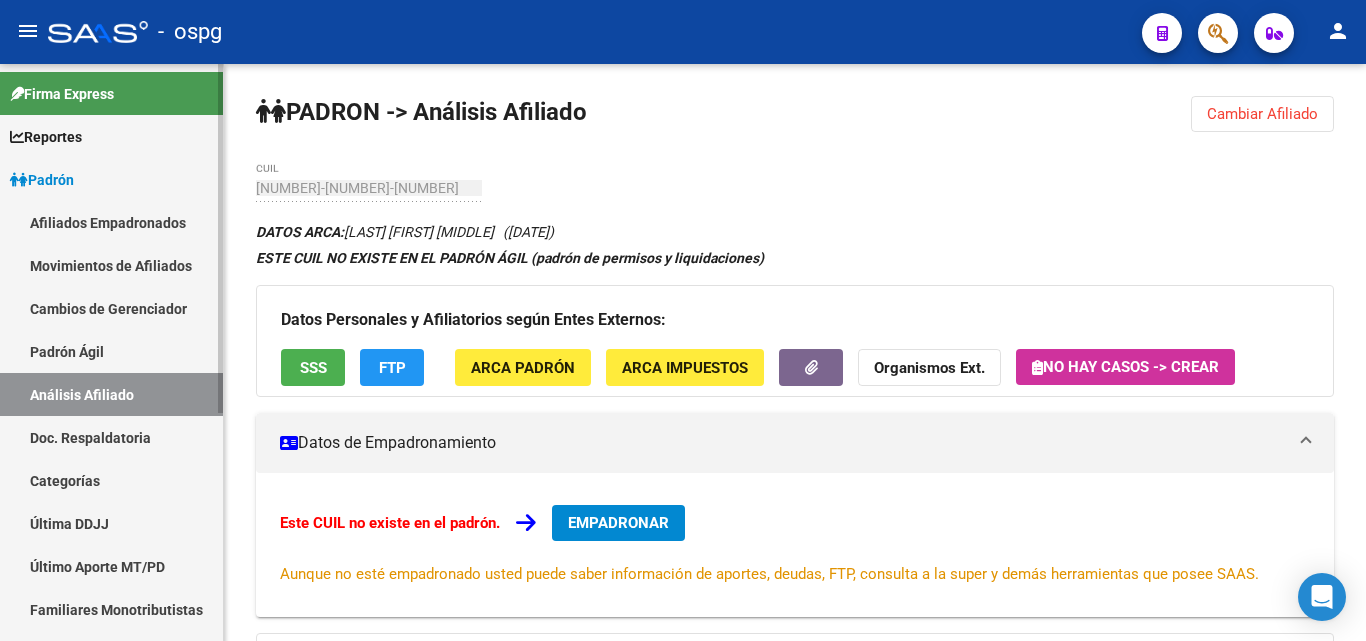 click on "Padrón" at bounding box center (42, 180) 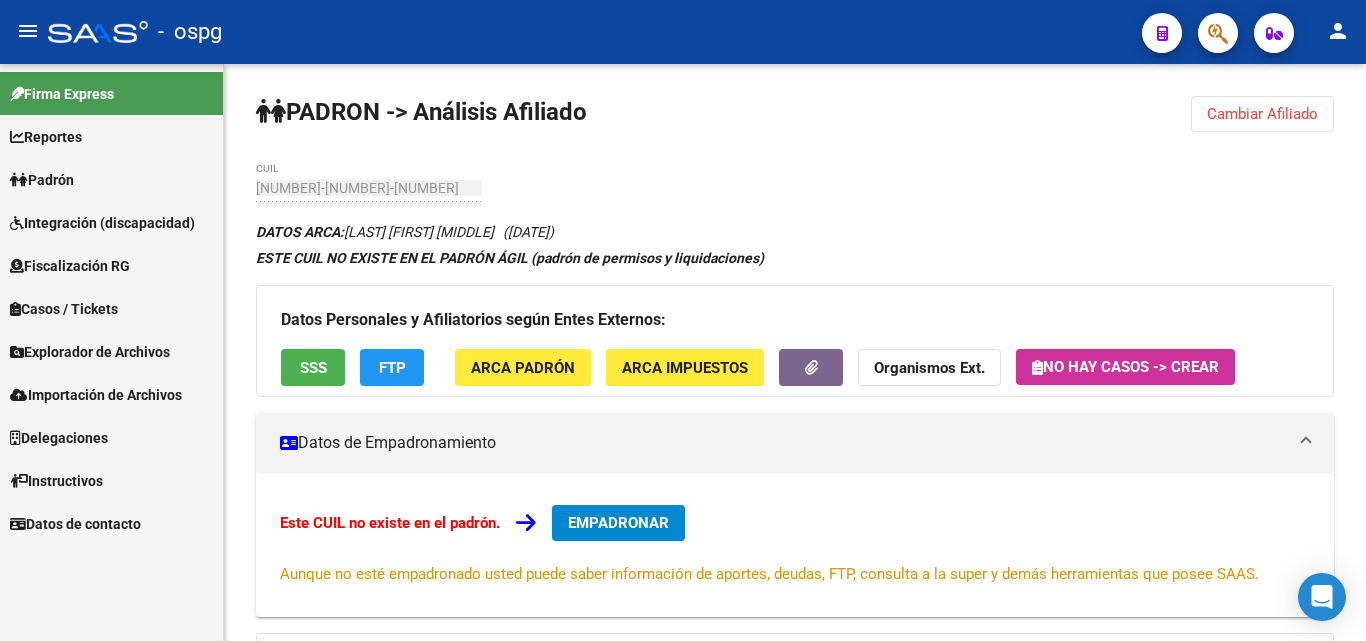 click on "Padrón" at bounding box center [42, 180] 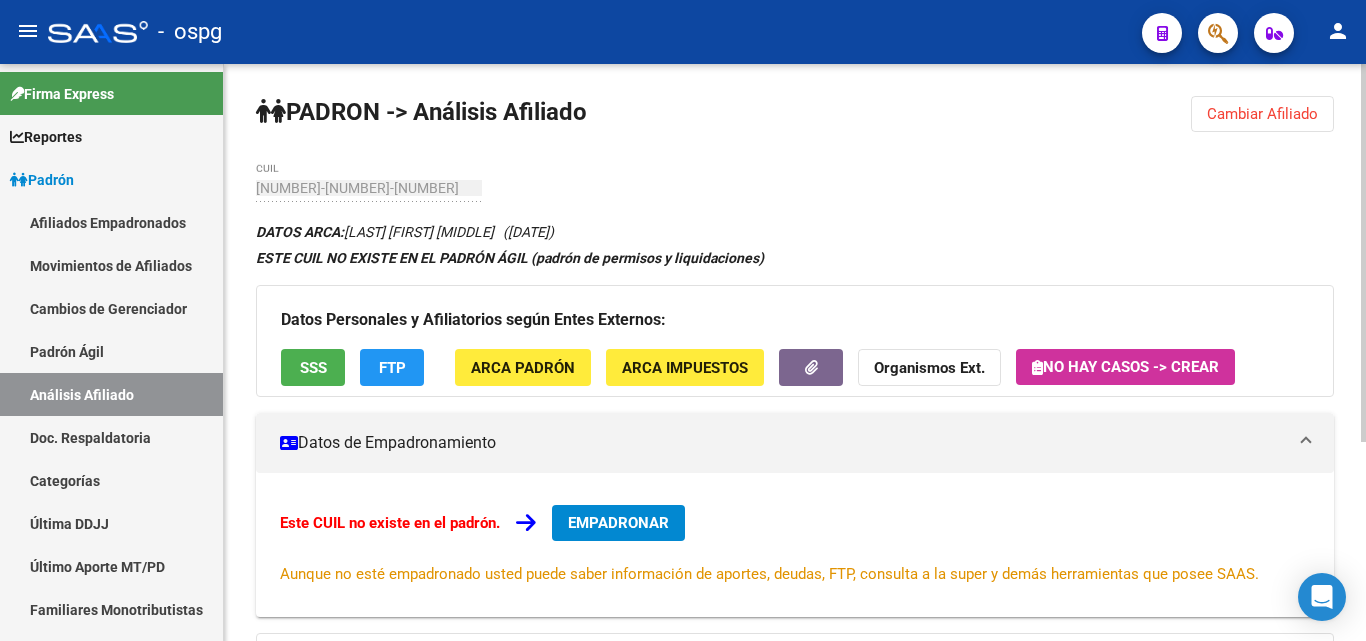 click on "Cambiar Afiliado" 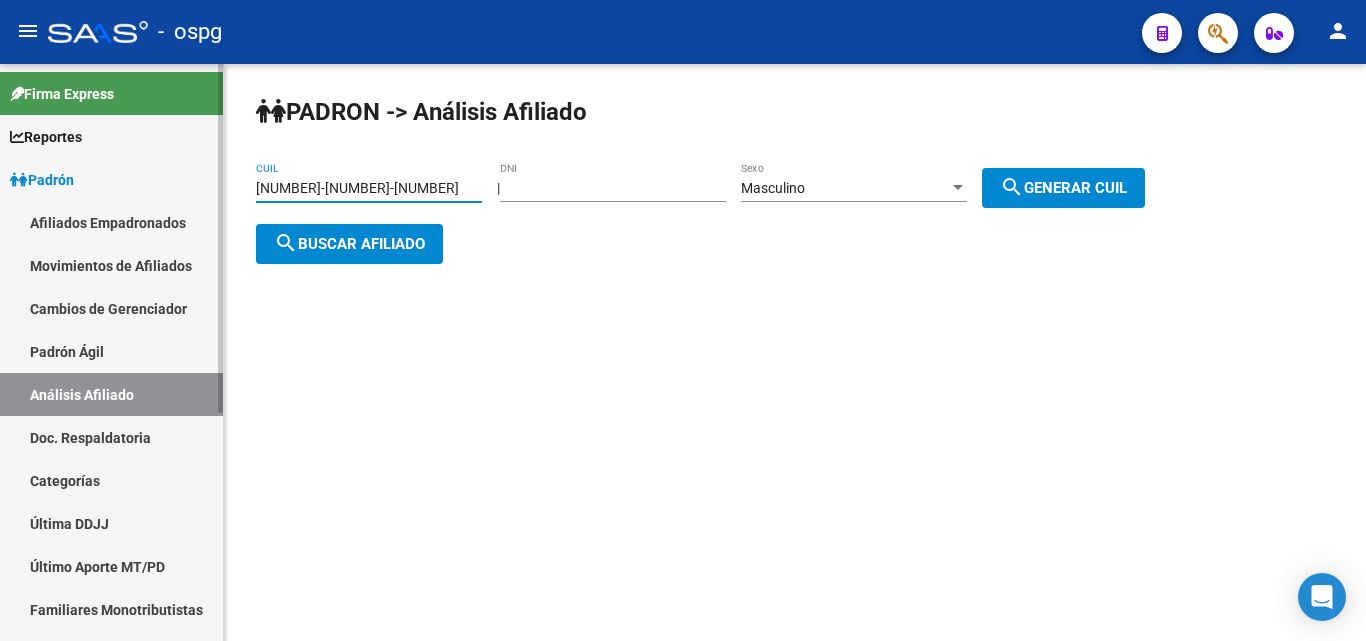 drag, startPoint x: 387, startPoint y: 195, endPoint x: 181, endPoint y: 205, distance: 206.24257 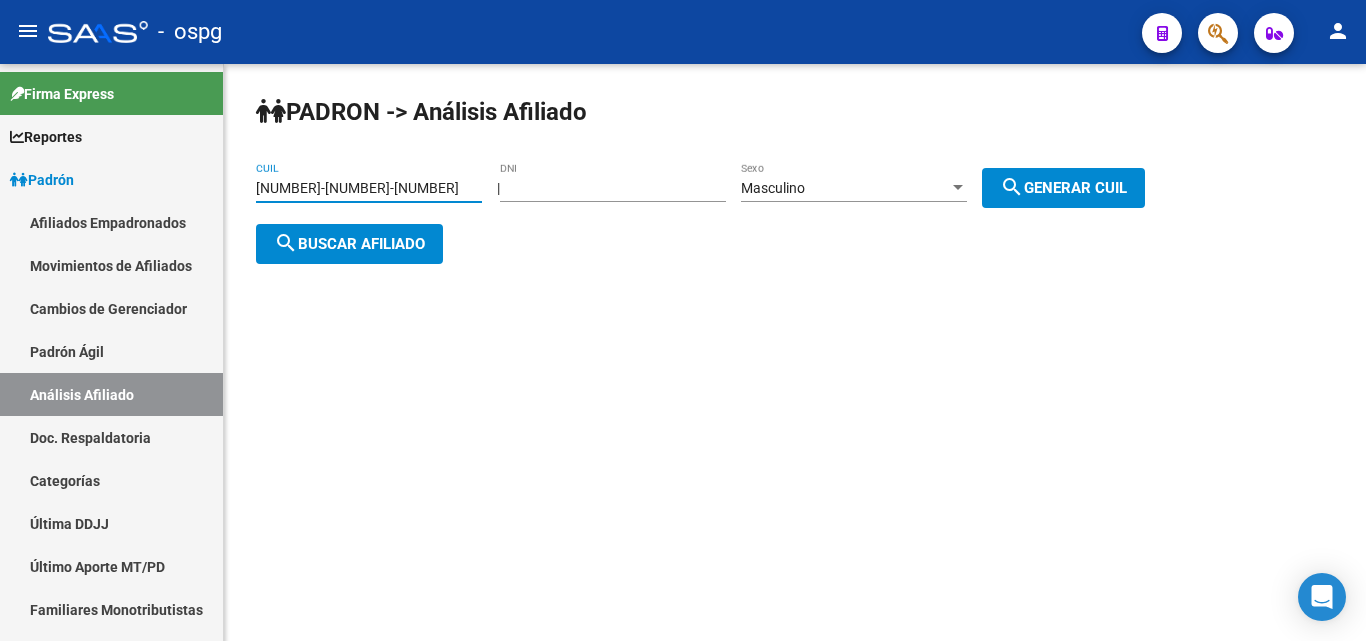paste on "[NUMBER]-[NUMBER]" 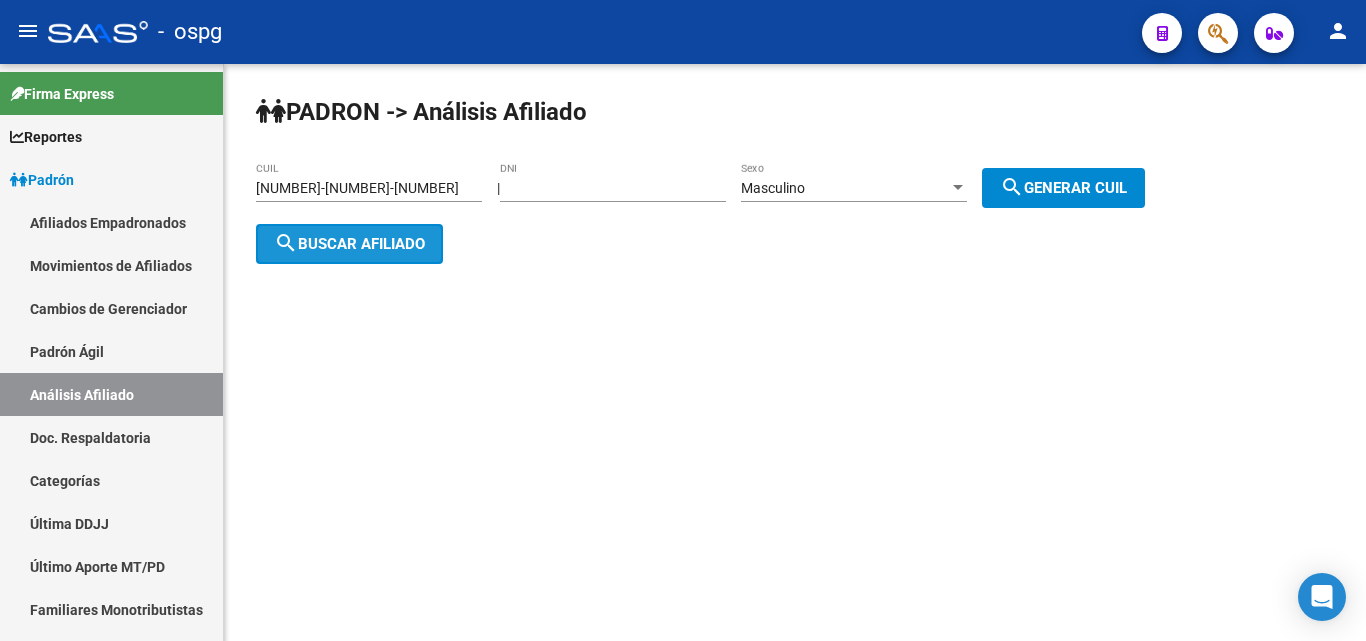 click on "search  Buscar afiliado" 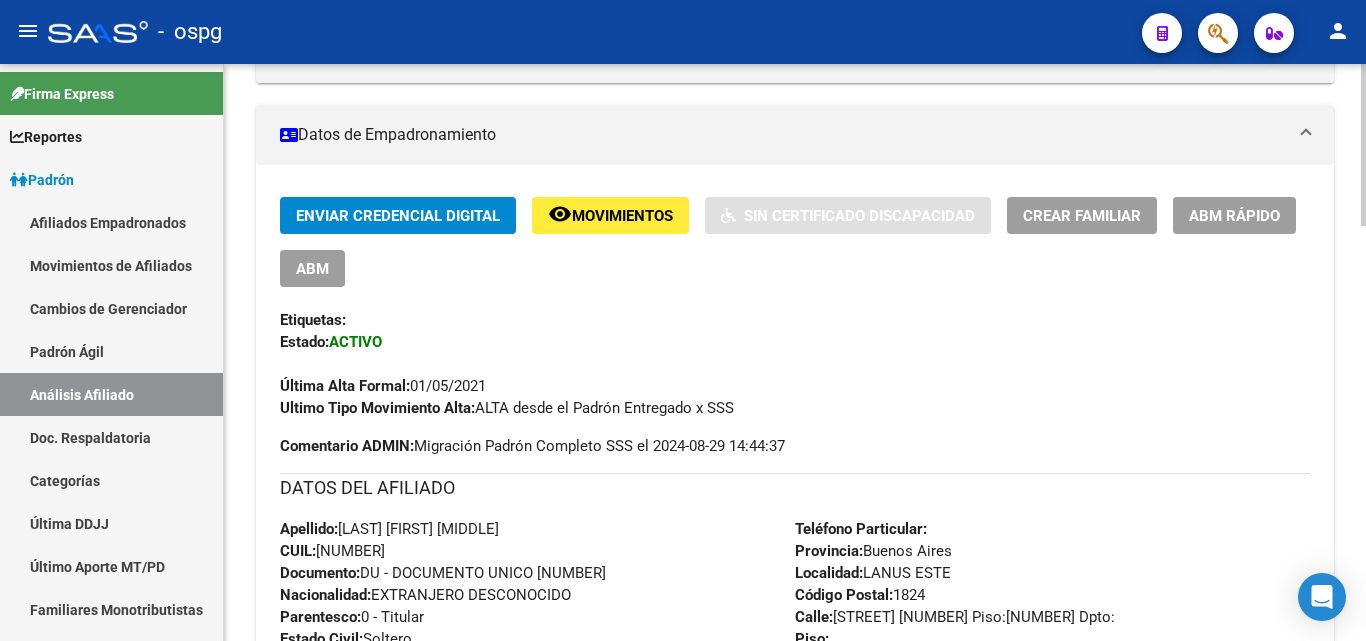 scroll, scrollTop: 376, scrollLeft: 0, axis: vertical 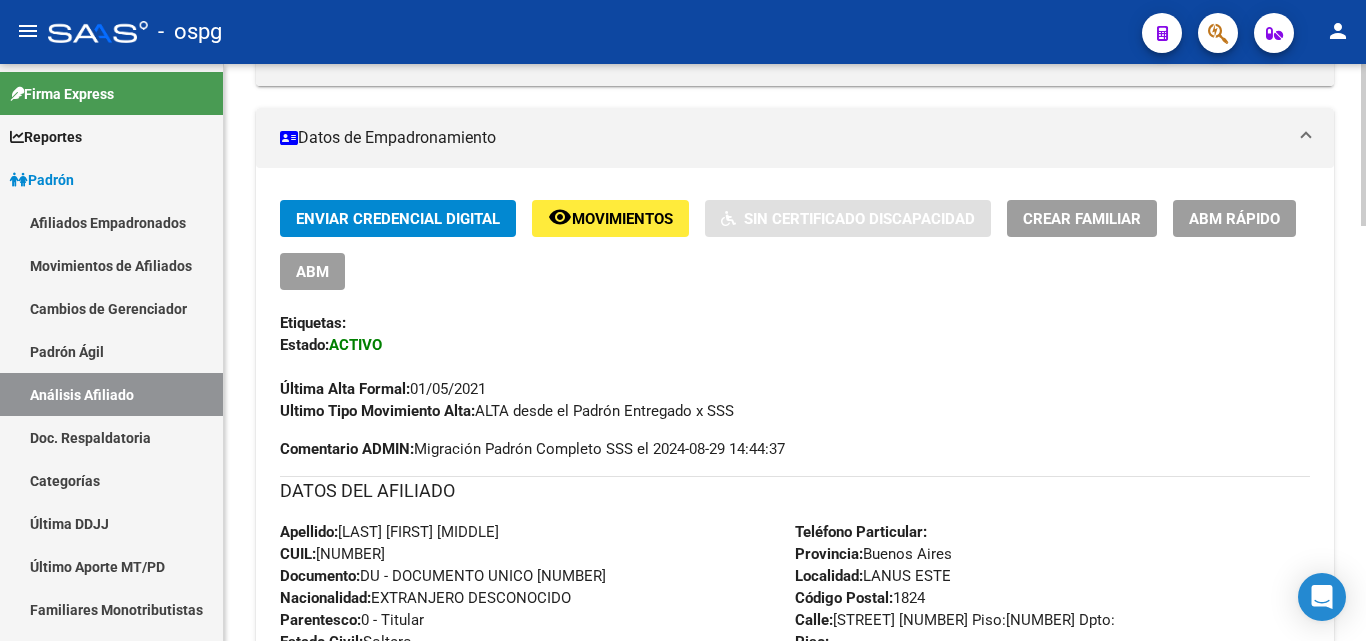 click on "Crear Familiar" at bounding box center (1082, 218) 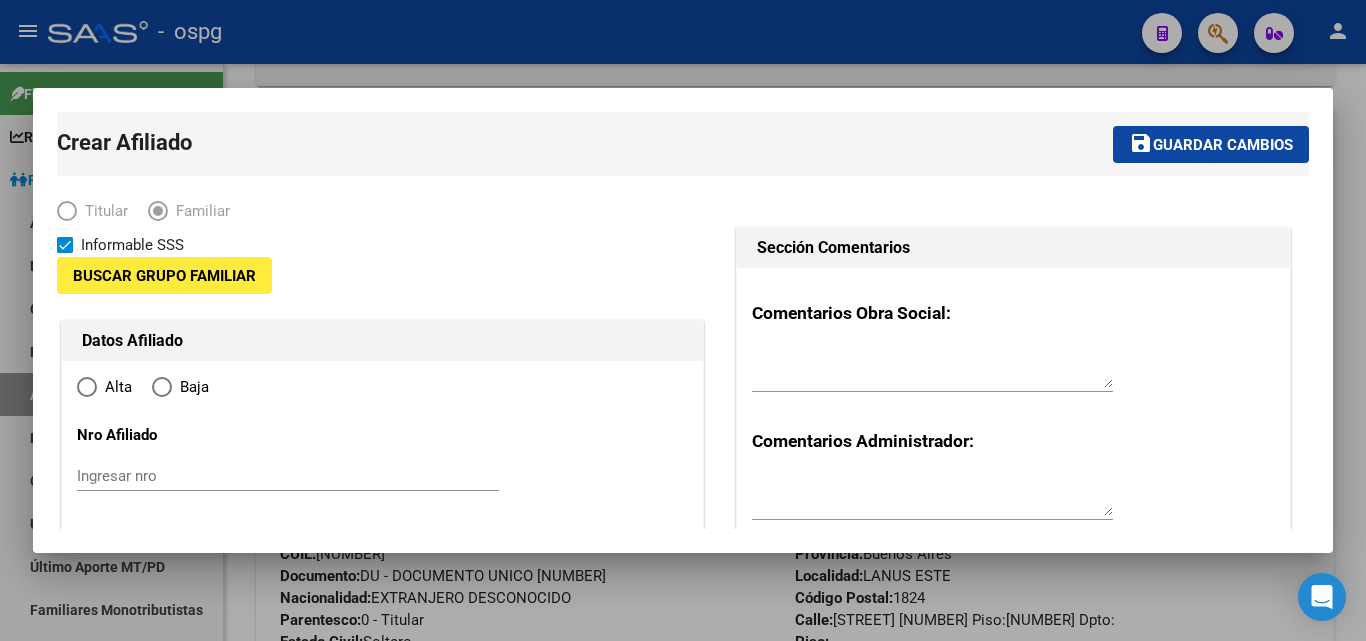type on "[NUMBER]-[NUMBER]-[NUMBER]" 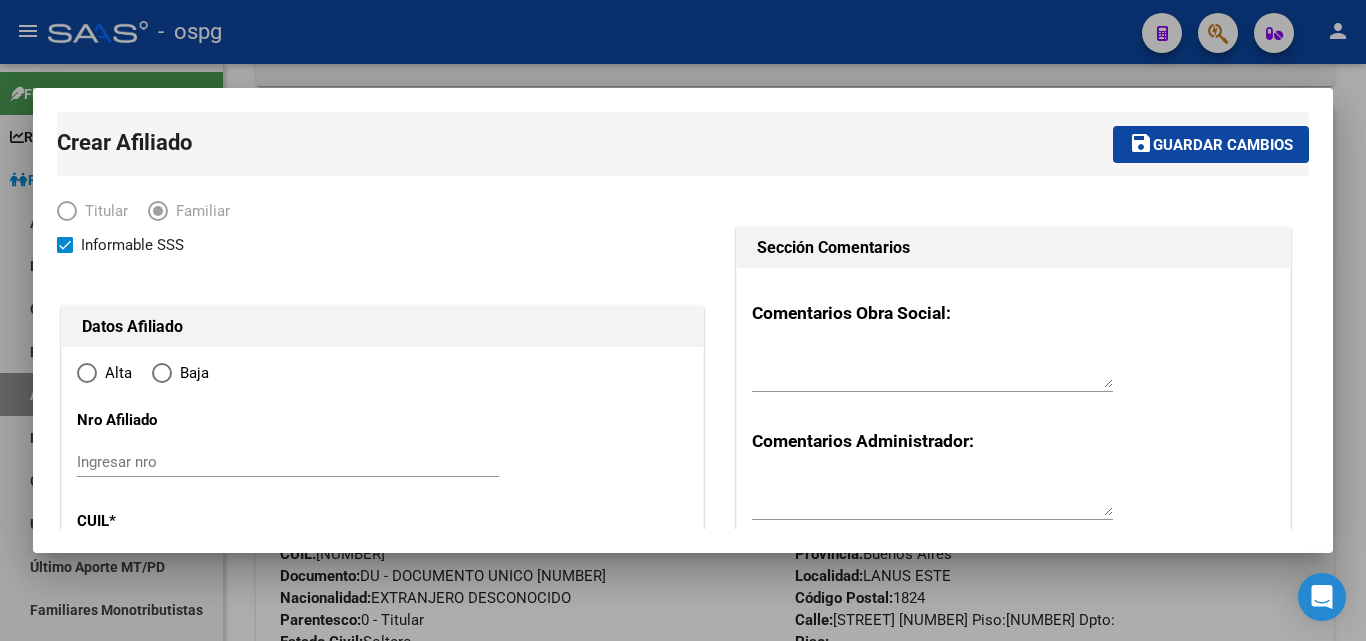 type on "LANUS ESTE" 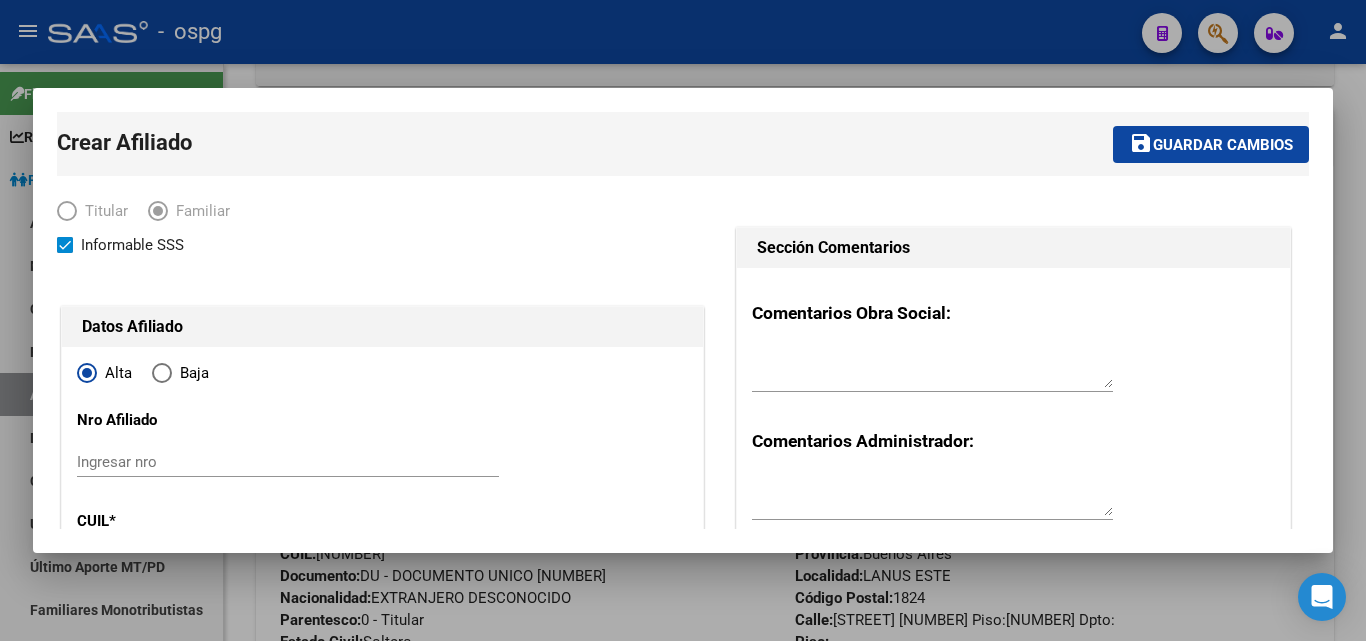 type on "[NUMBER]-[NUMBER]-[NUMBER]" 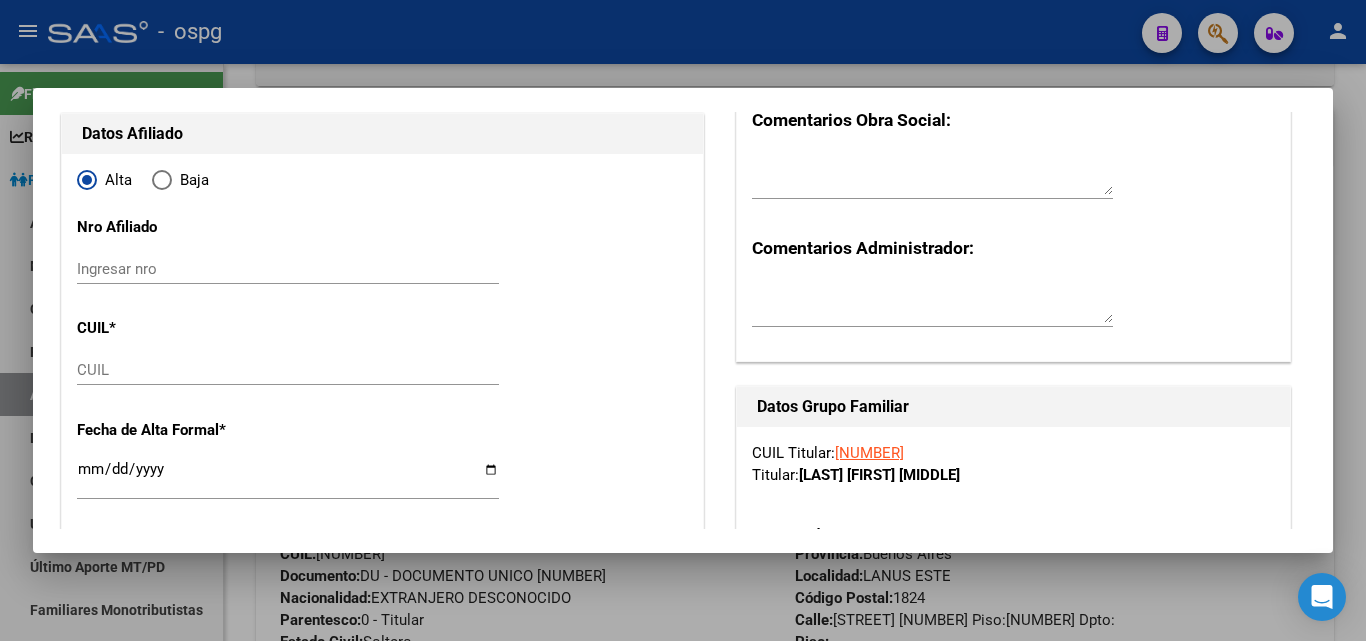 scroll, scrollTop: 200, scrollLeft: 0, axis: vertical 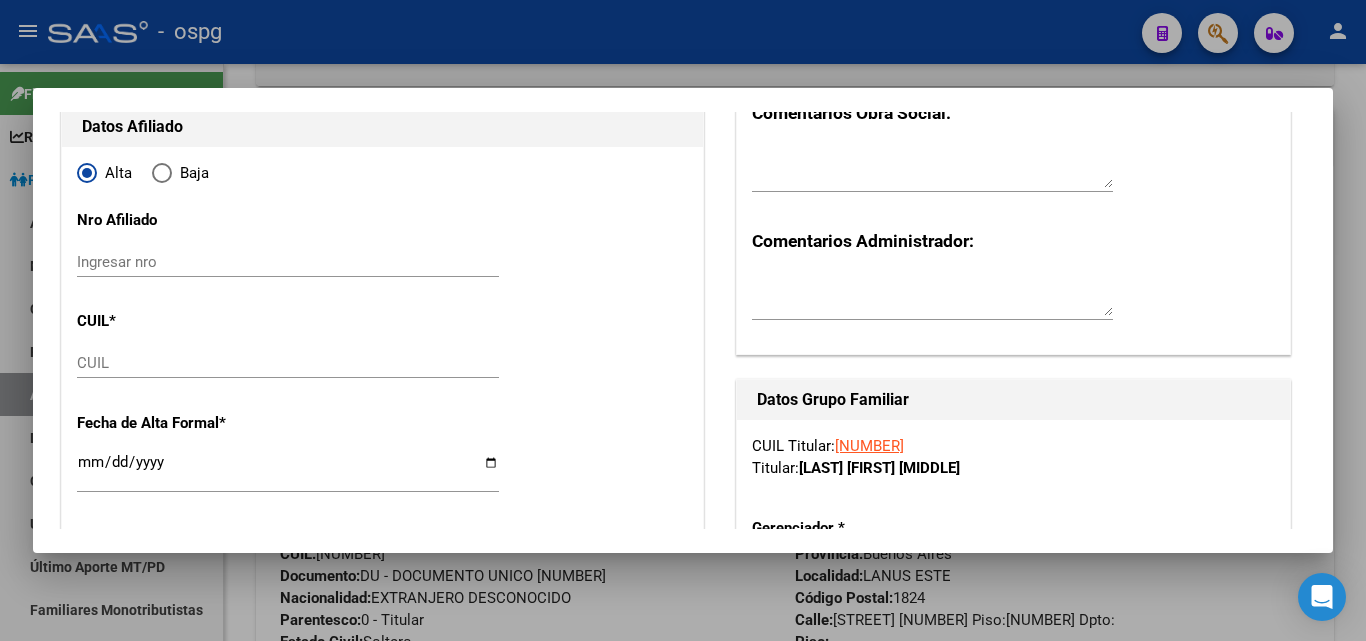 drag, startPoint x: 123, startPoint y: 371, endPoint x: 228, endPoint y: 411, distance: 112.36102 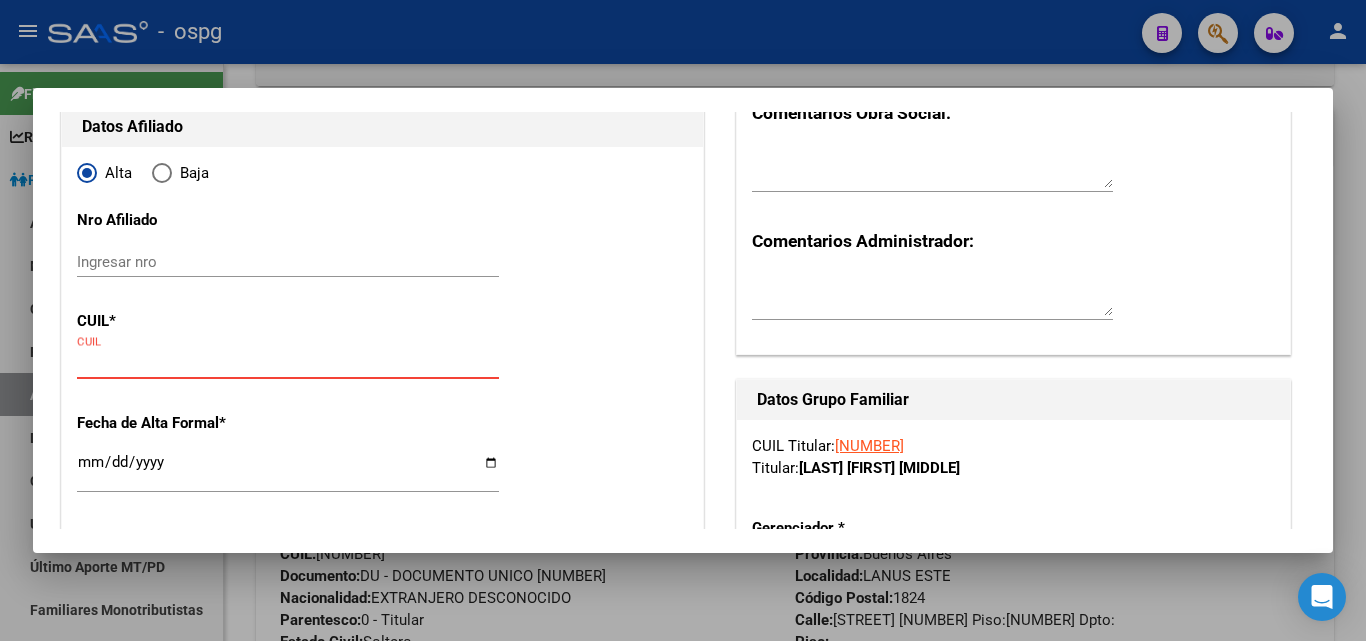 click on "CUIL" at bounding box center [288, 363] 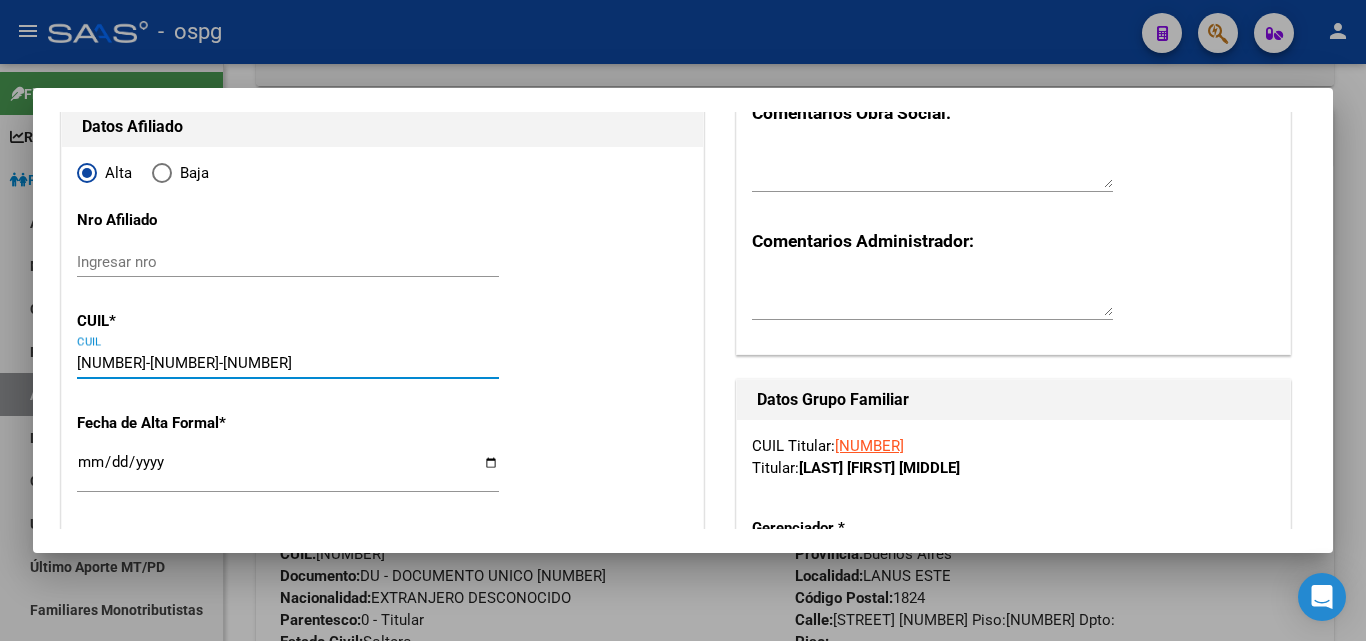 scroll, scrollTop: 300, scrollLeft: 0, axis: vertical 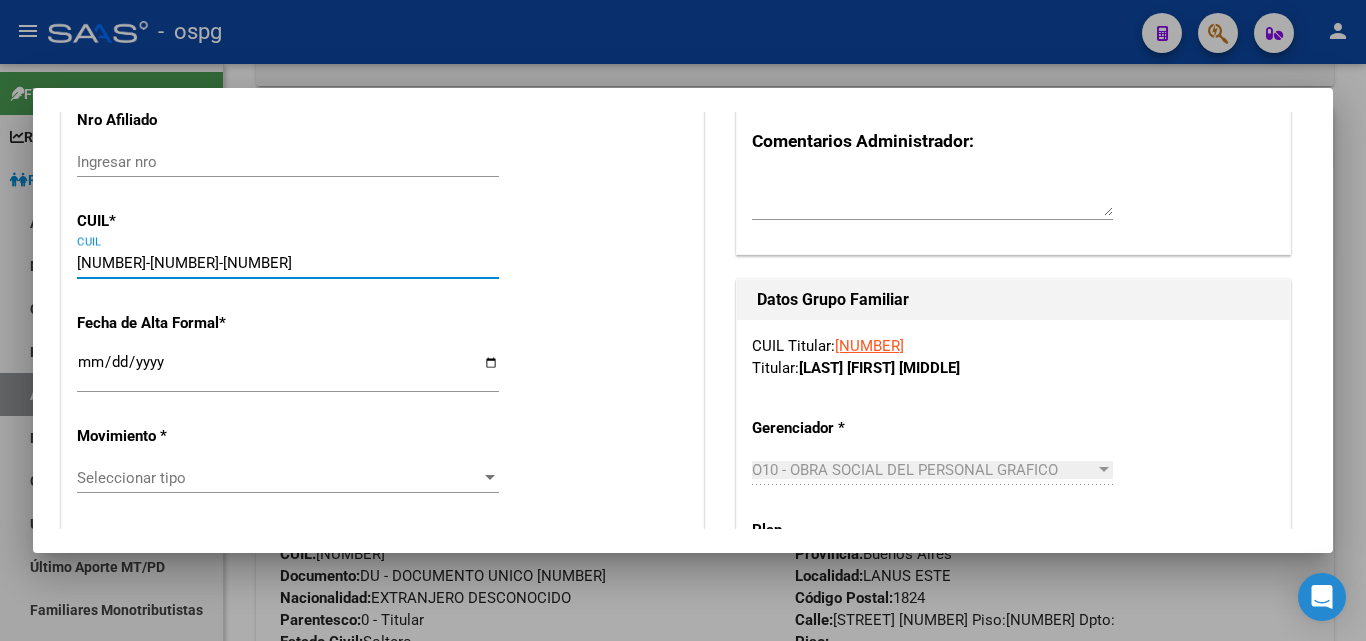 type on "[NUMBER]" 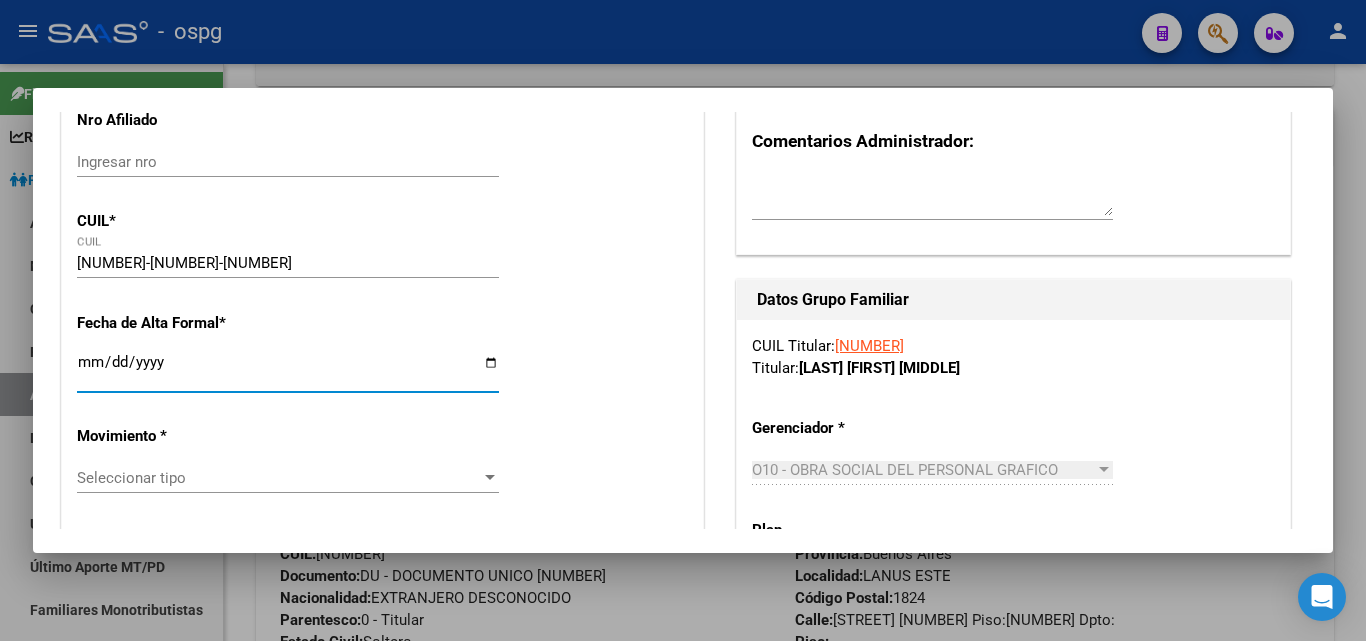 click on "Ingresar fecha" at bounding box center [288, 370] 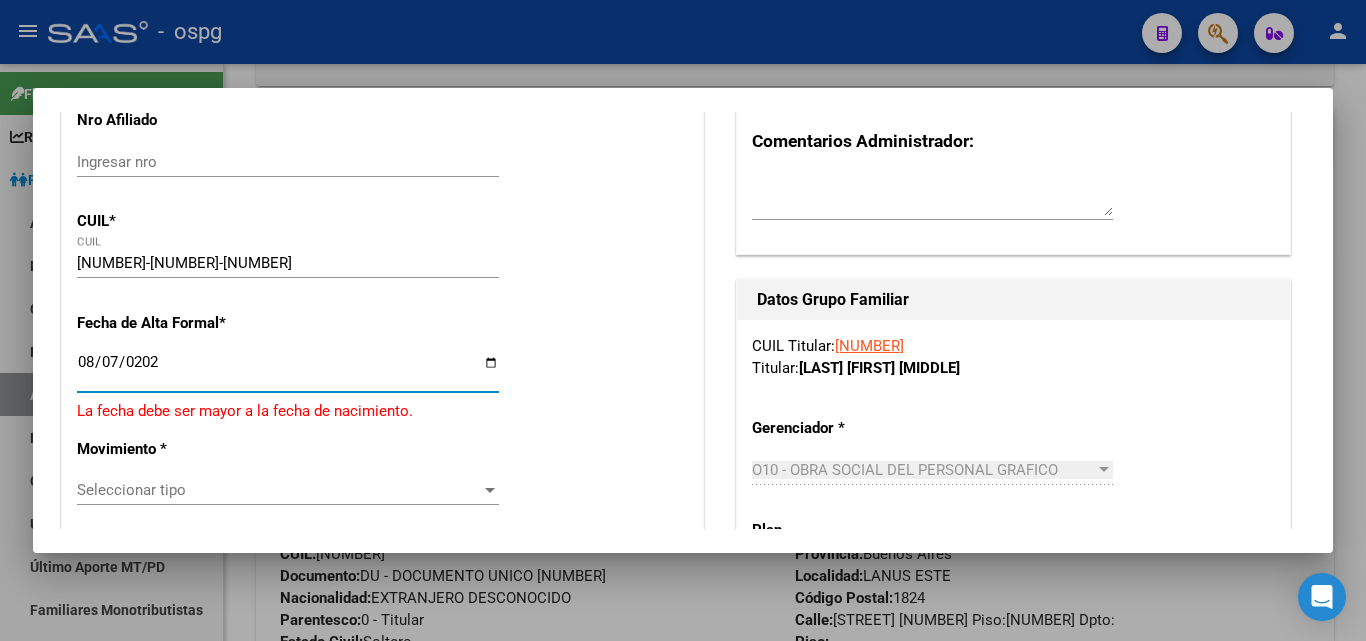 type on "2025-08-07" 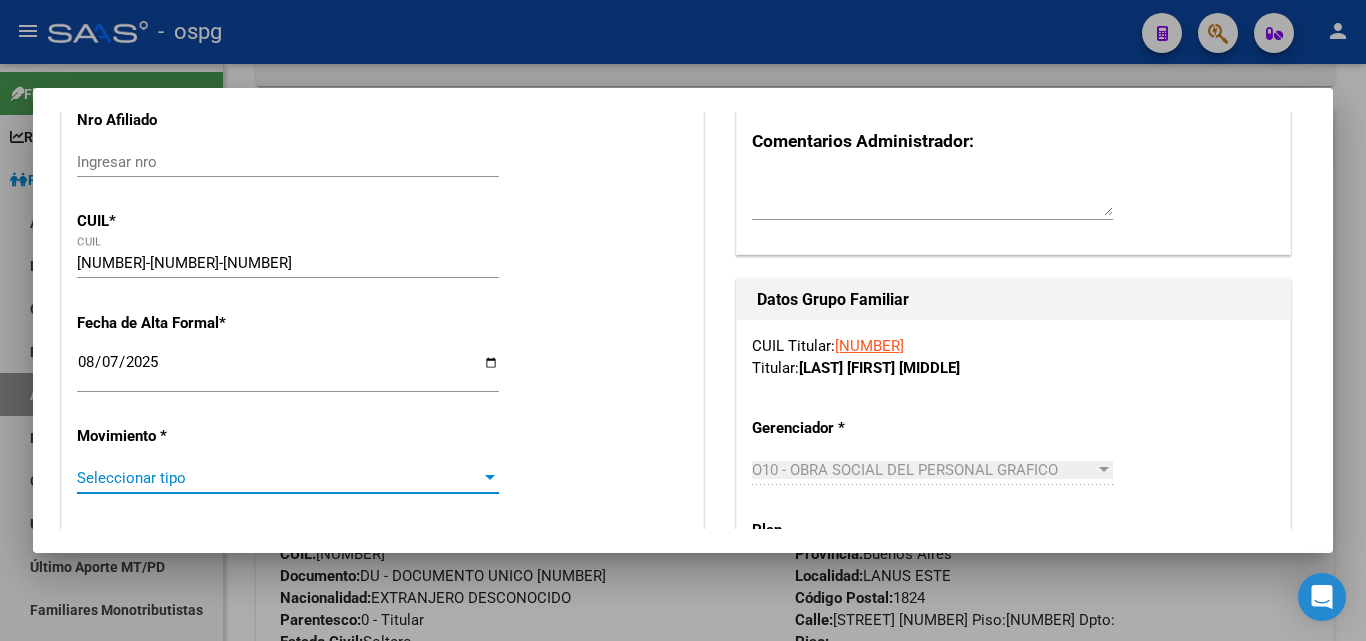 click on "Seleccionar tipo" at bounding box center (279, 478) 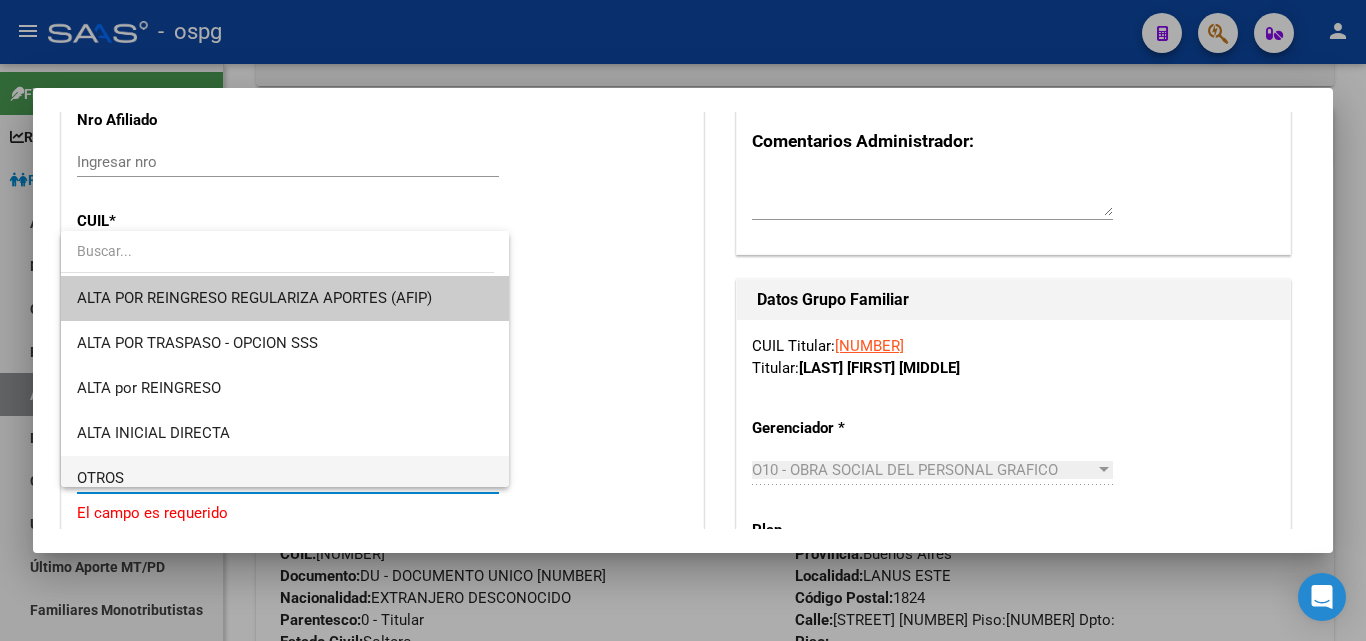 scroll, scrollTop: 200, scrollLeft: 0, axis: vertical 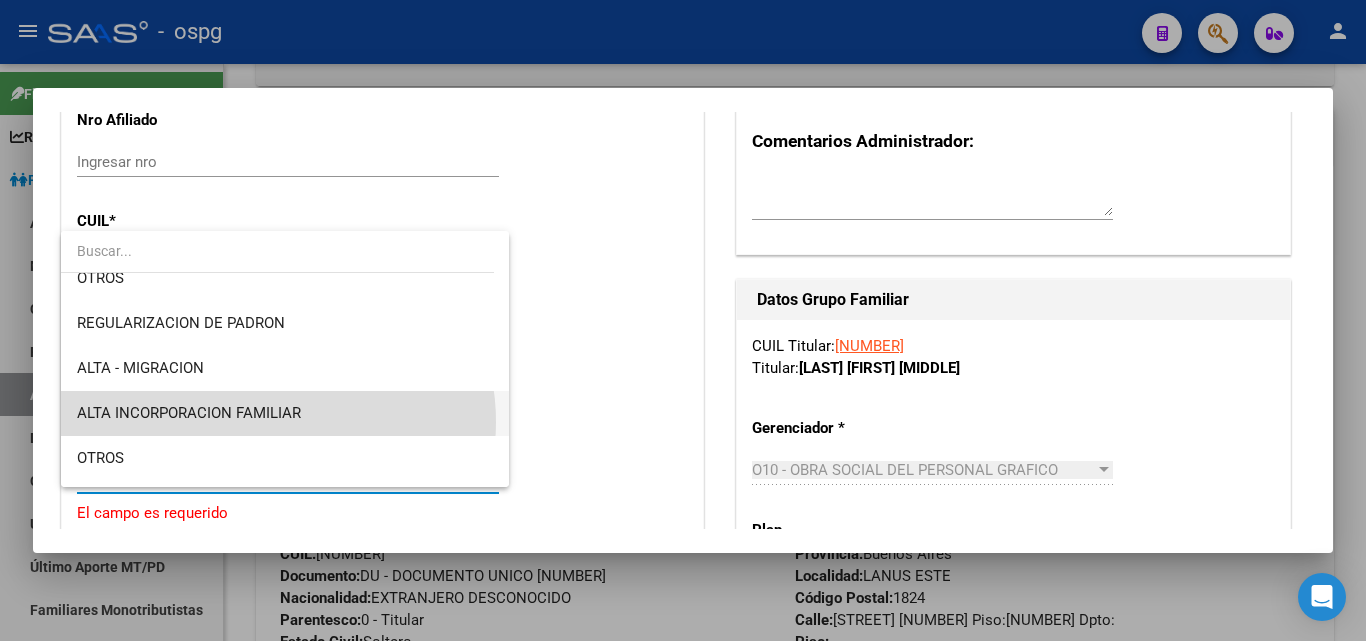drag, startPoint x: 263, startPoint y: 422, endPoint x: 250, endPoint y: 407, distance: 19.849434 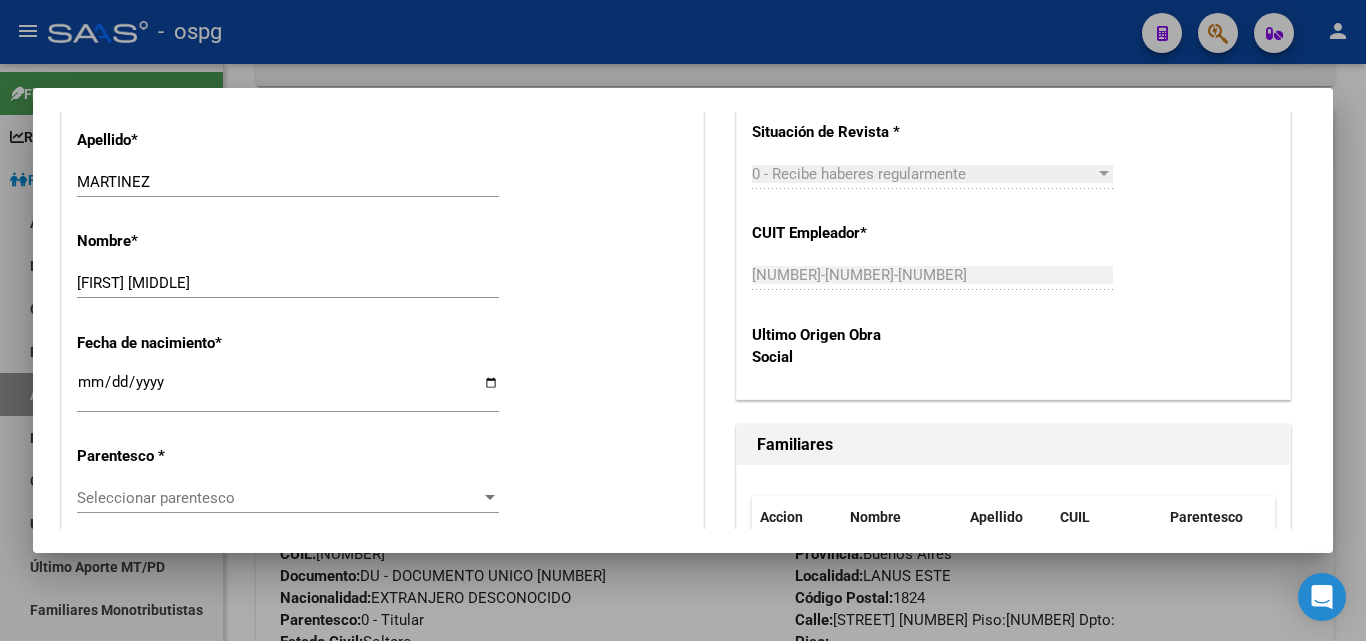 scroll, scrollTop: 1000, scrollLeft: 0, axis: vertical 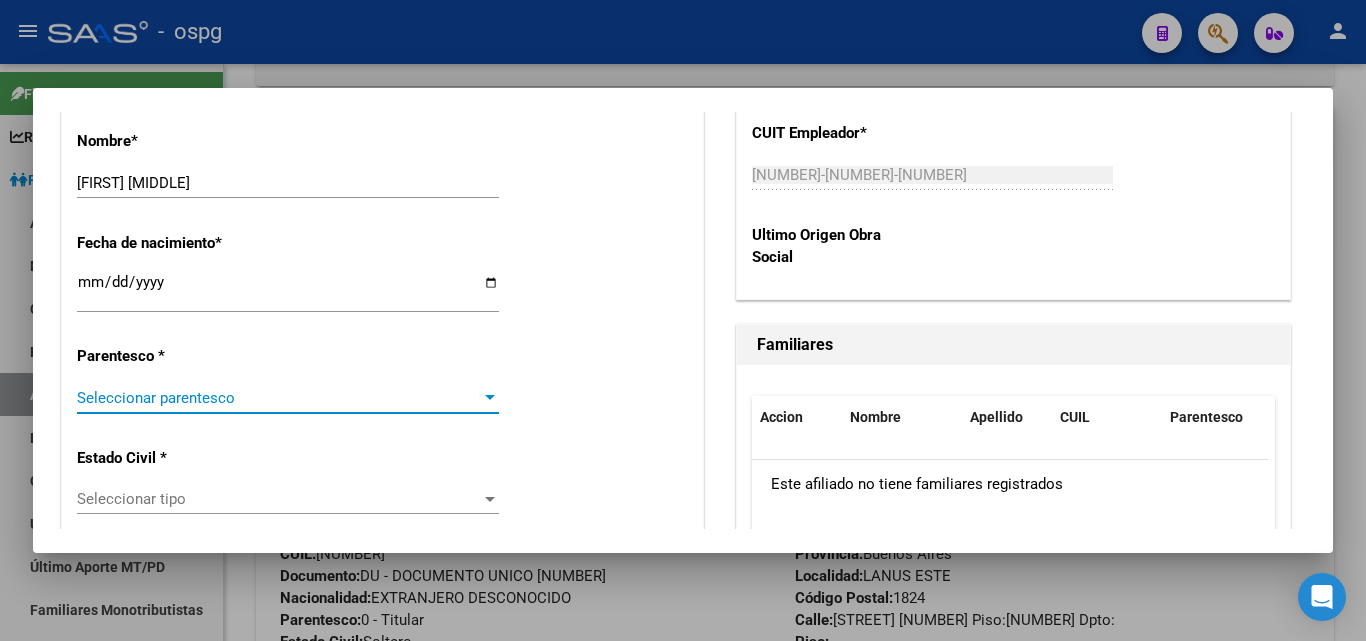 click on "Seleccionar parentesco" at bounding box center (279, 398) 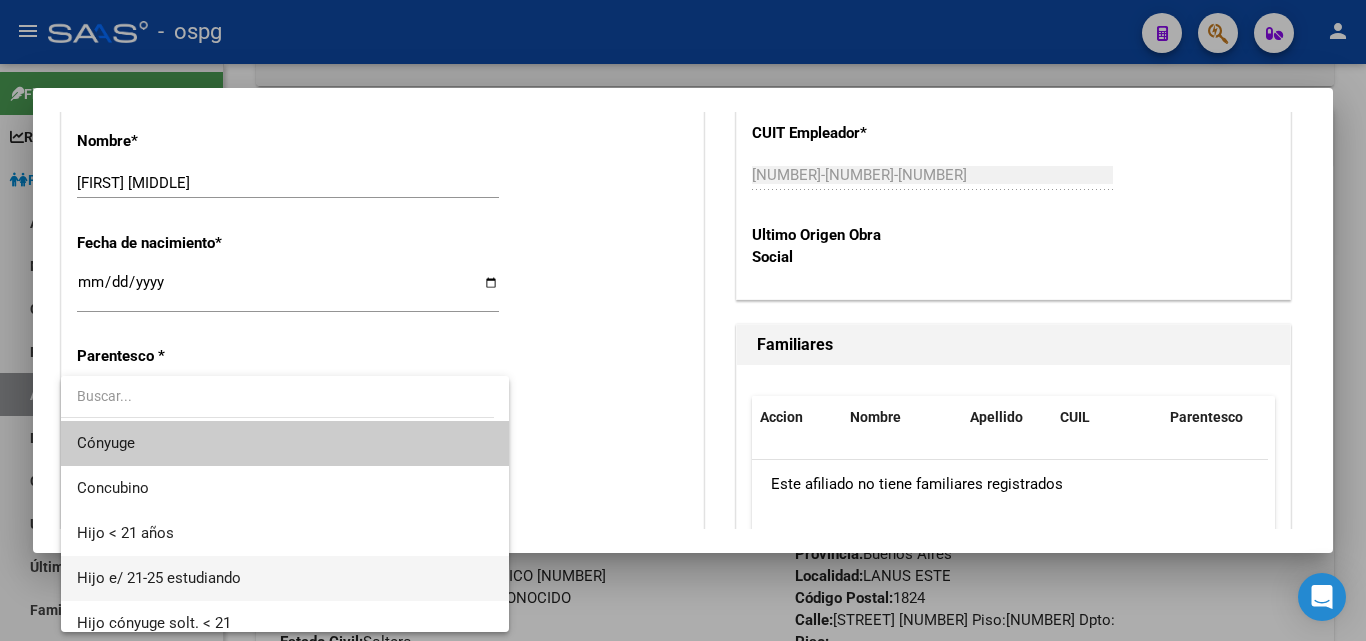 click on "Hijo e/ 21-25 estudiando" at bounding box center [285, 578] 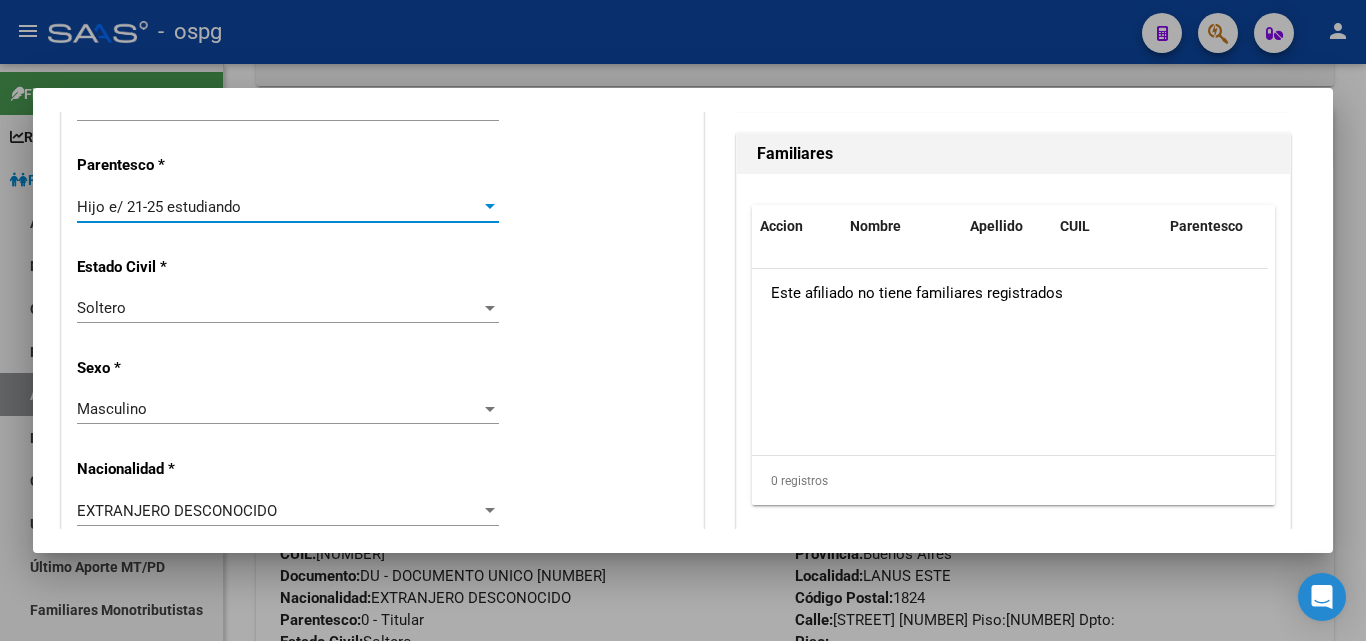 scroll, scrollTop: 1300, scrollLeft: 0, axis: vertical 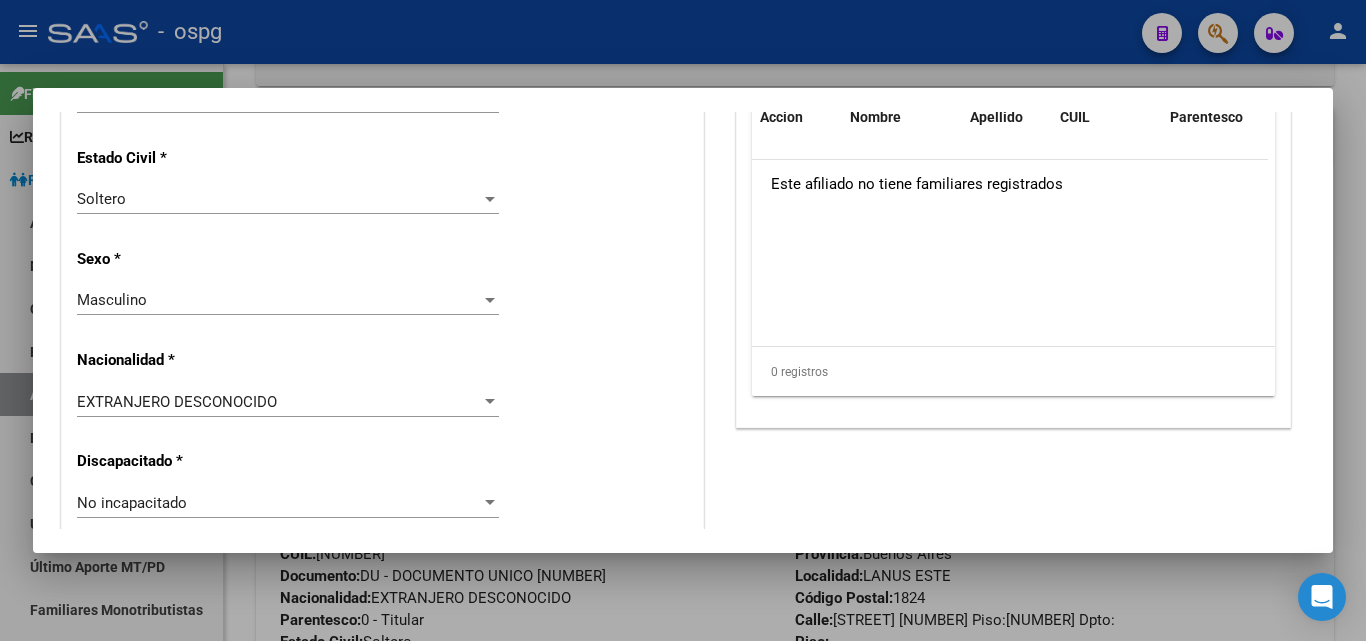 click on "EXTRANJERO DESCONOCIDO Seleccionar tipo" 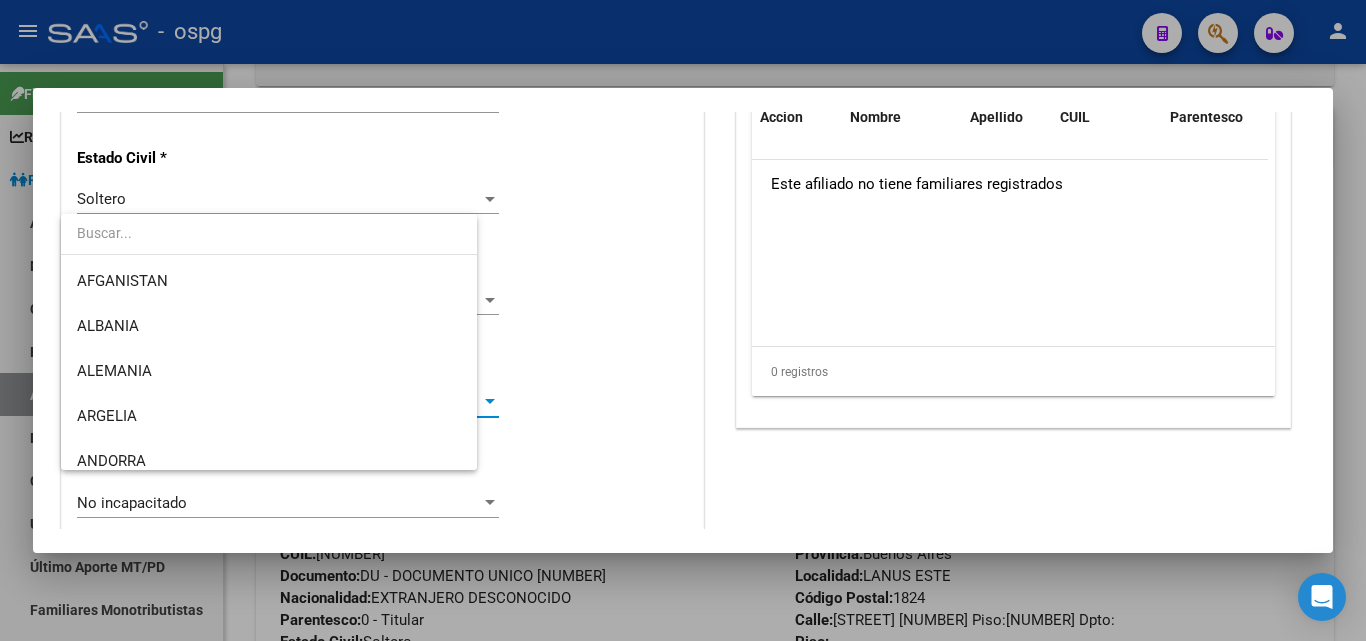 scroll, scrollTop: 8474, scrollLeft: 0, axis: vertical 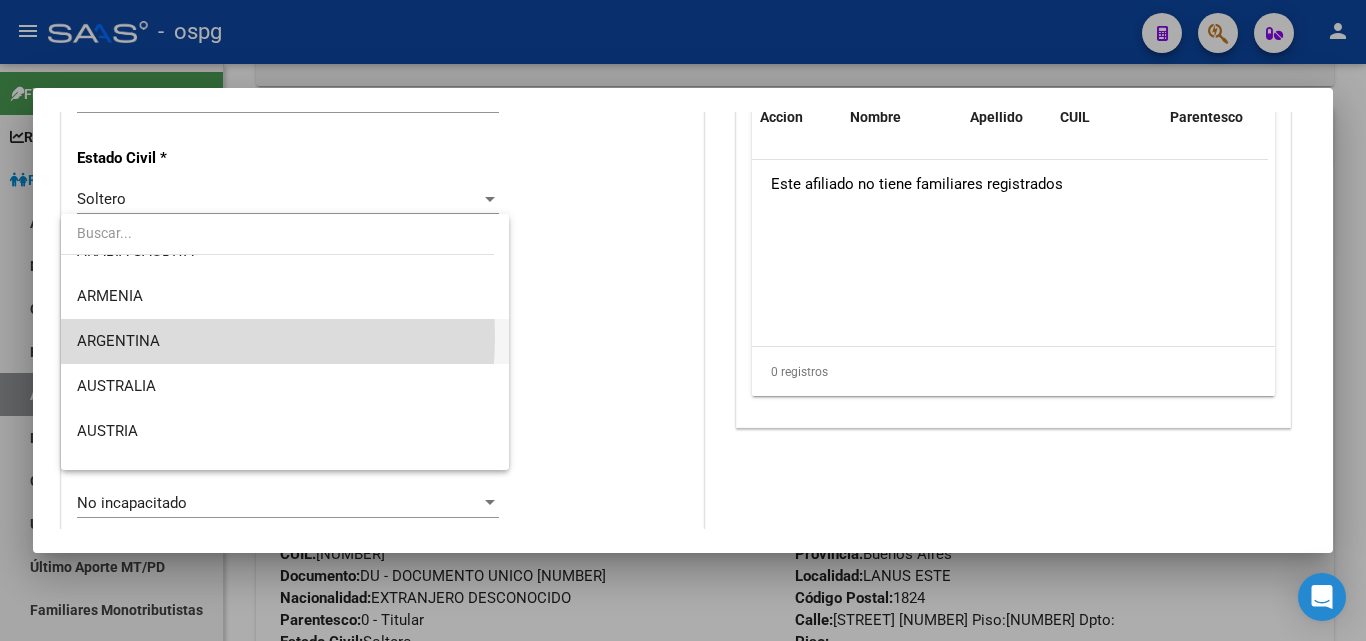 click on "ARGENTINA" at bounding box center [285, 341] 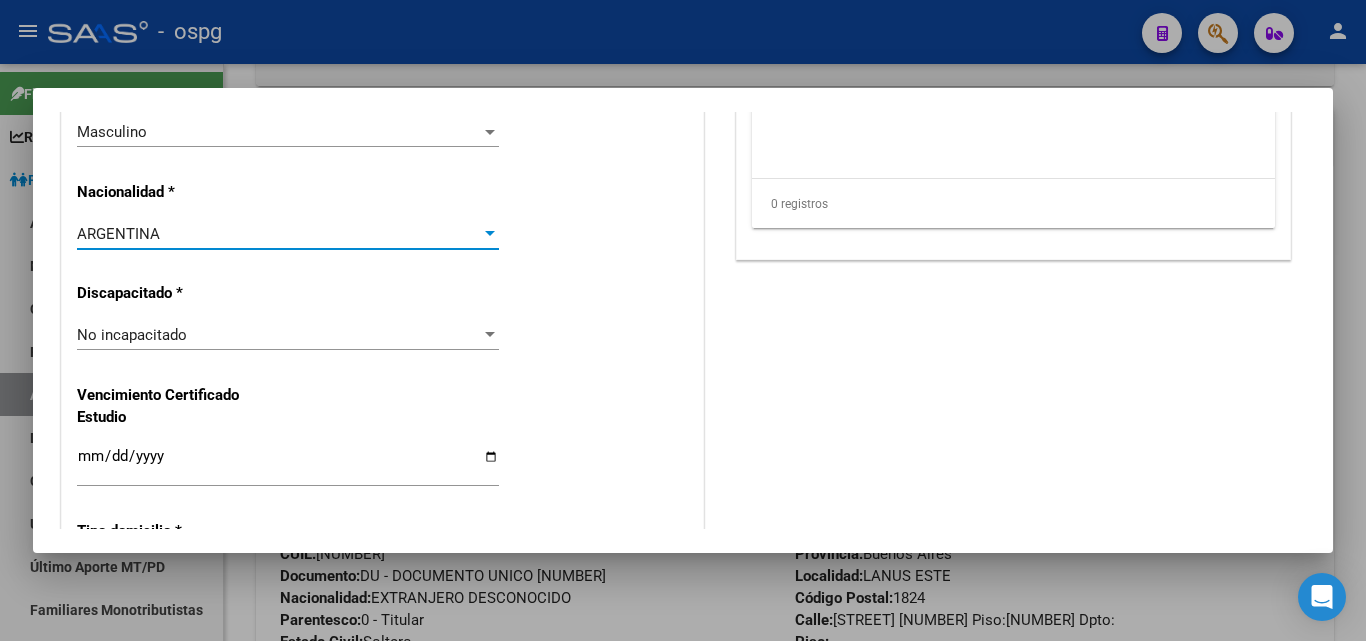 scroll, scrollTop: 1500, scrollLeft: 0, axis: vertical 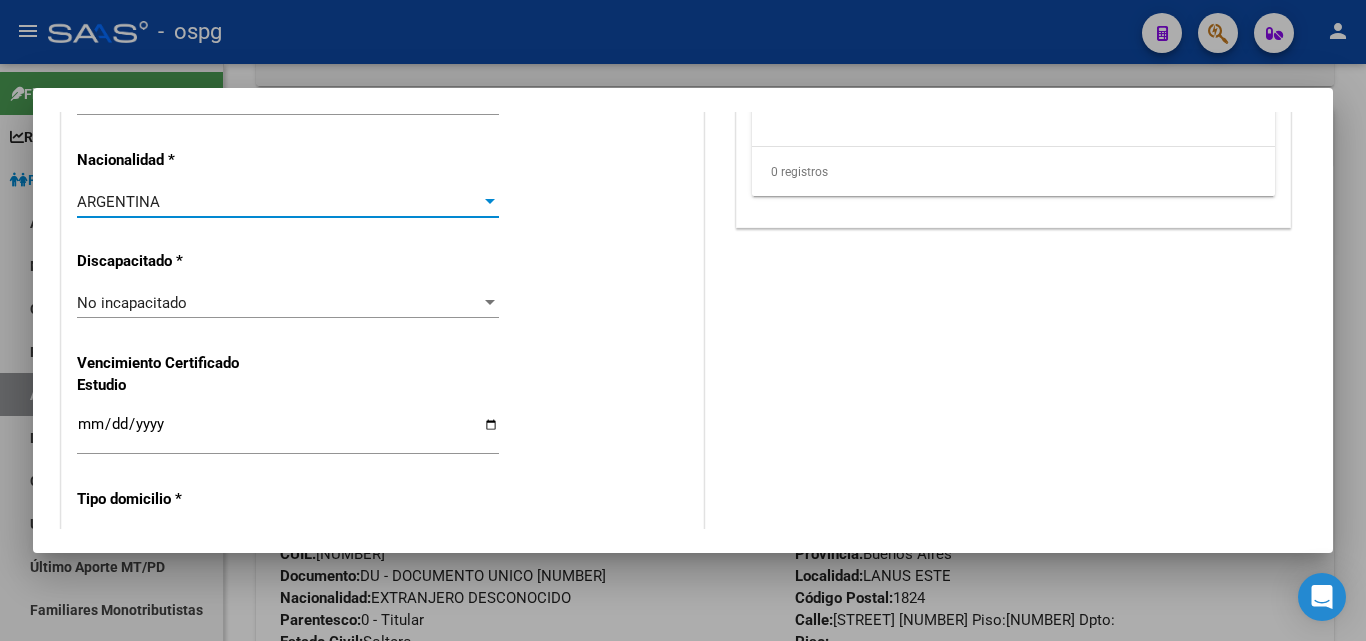 click on "Alta   Baja Nro Afiliado    Ingresar nro  CUIL  *   [NUMBER]-[NUMBER]-[NUMBER] CUIL  ARCA Padrón Fecha de Alta Formal  *   [DATE] Ingresar fecha   Movimiento * ALTA INCORPORACION FAMILIAR Seleccionar tipo  Tipo de Documento * DOCUMENTO UNICO Seleccionar tipo Nro Documento  *   [NUMBER] Ingresar nro  Apellido  *   [LAST] Ingresar apellido  Nombre  *   [FIRST] [MIDDLE] Ingresar nombre  Fecha de nacimiento  *   [DATE] Ingresar fecha   Parentesco * Hijo e/ 21-25 estudiando Seleccionar parentesco  Estado Civil * Soltero Seleccionar tipo  Sexo * Masculino Seleccionar sexo  Nacionalidad * ARGENTINA Seleccionar tipo  Discapacitado * No incapacitado Seleccionar tipo Vencimiento Certificado Estudio    Ingresar fecha   Tipo domicilio * Domicilio Completo Seleccionar tipo domicilio  Provincia * Buenos Aires Seleccionar provincia Localidad  *   [CITY] Ingresar el nombre  Codigo Postal  *   [NUMBER] Ingresar el codigo  Calle  *   [STREET] Ingresar calle  Numero  *   [NUMBER] Ingresar nro  Piso    [NUMBER] Ingresar piso" at bounding box center (382, 275) 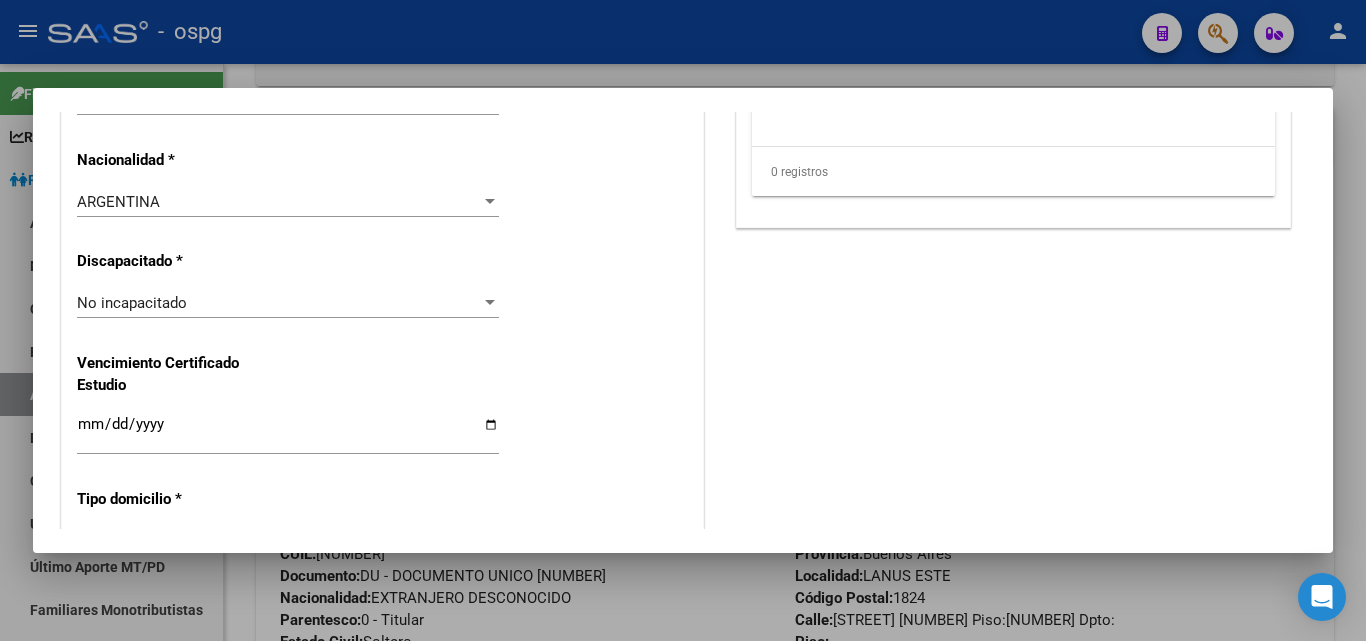 click on "Ingresar fecha" at bounding box center [288, 432] 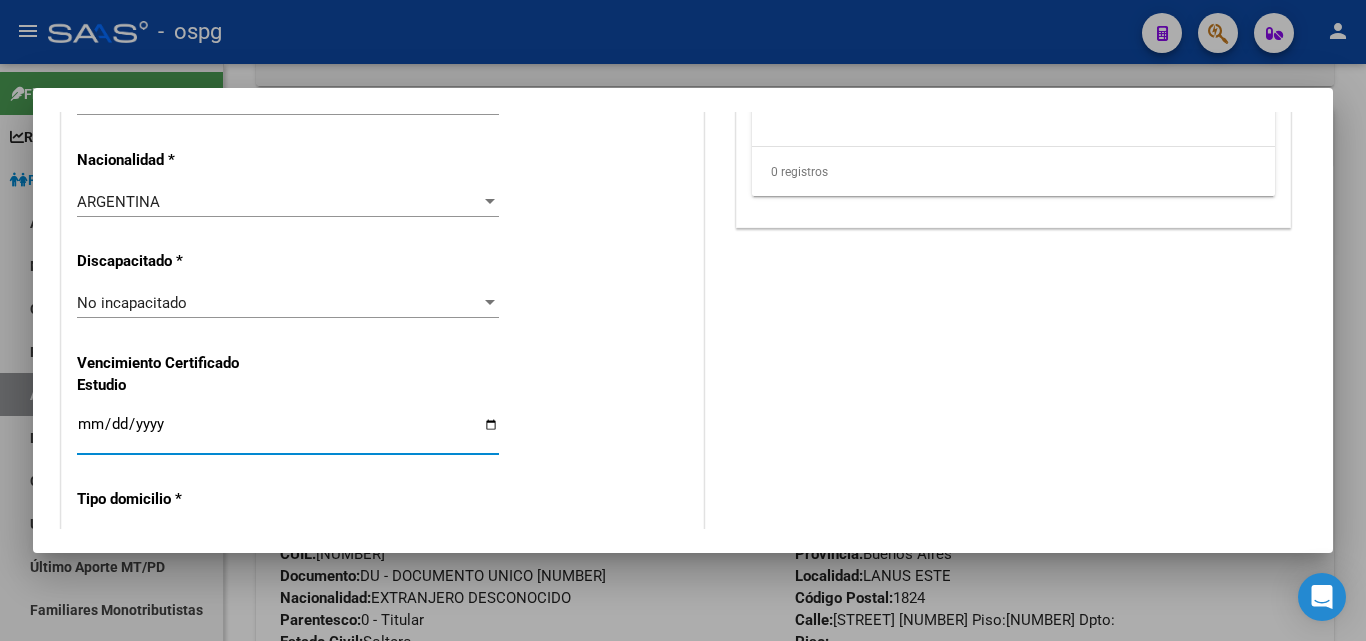 type on "[DATE]" 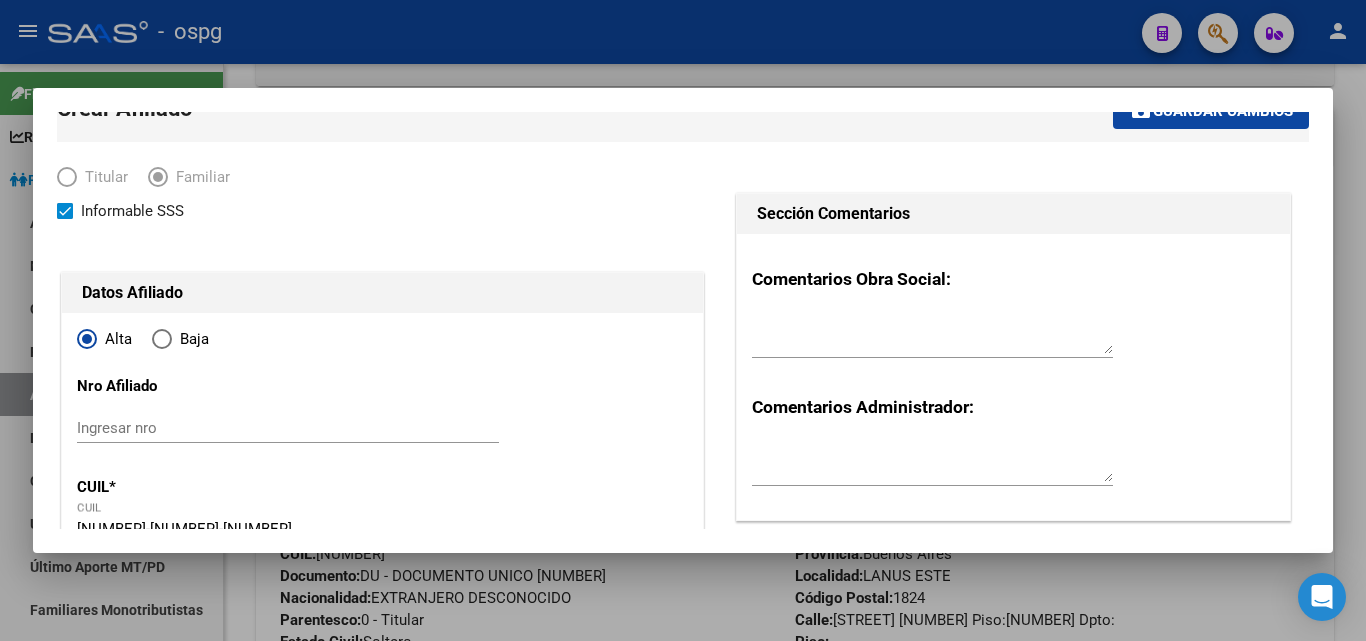 scroll, scrollTop: 0, scrollLeft: 0, axis: both 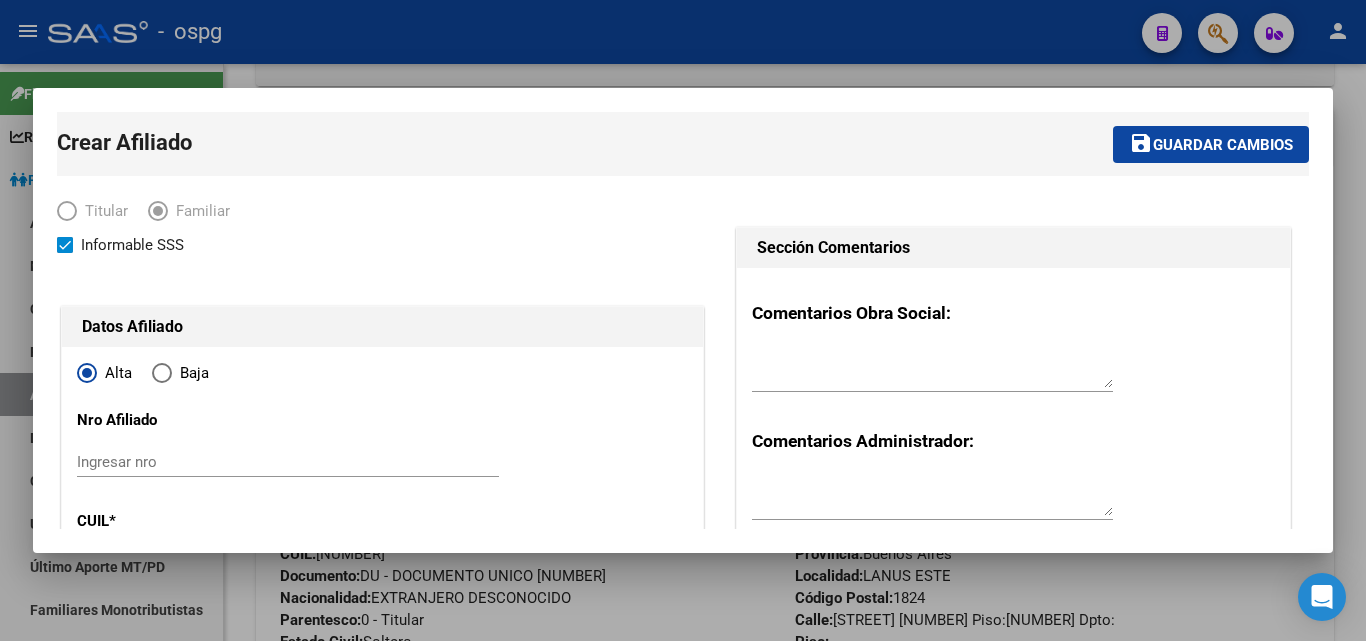 drag, startPoint x: 1233, startPoint y: 152, endPoint x: 1167, endPoint y: 140, distance: 67.08204 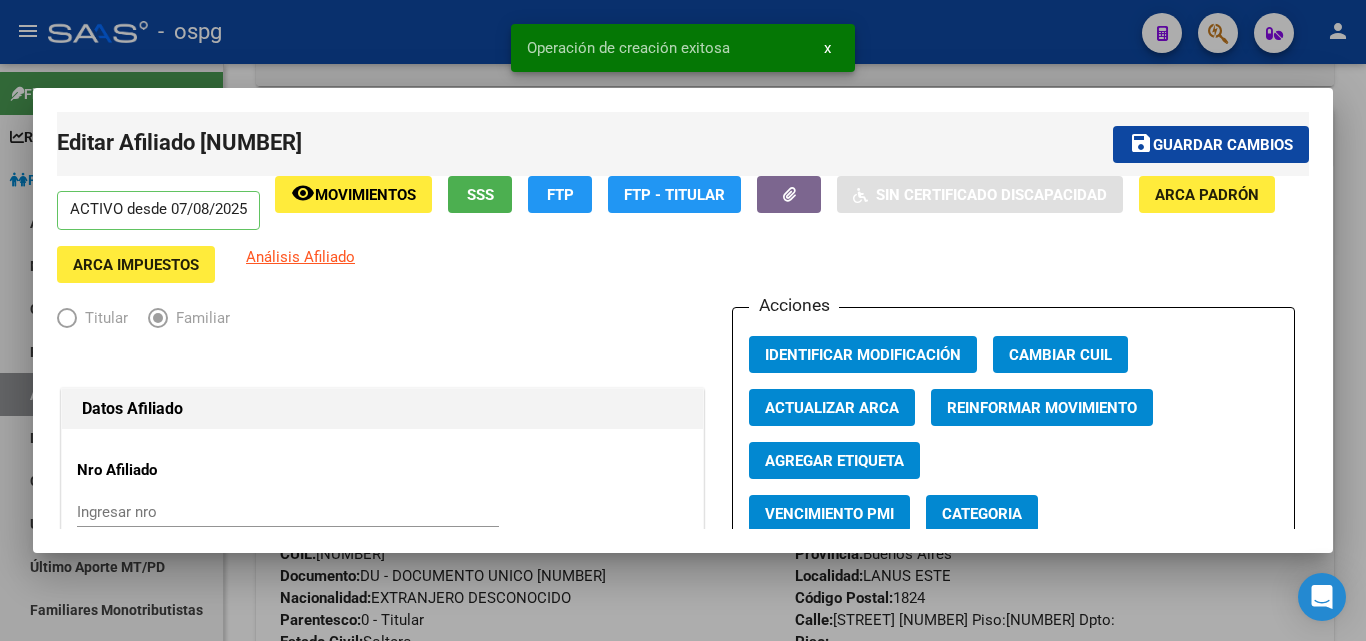 click at bounding box center [683, 320] 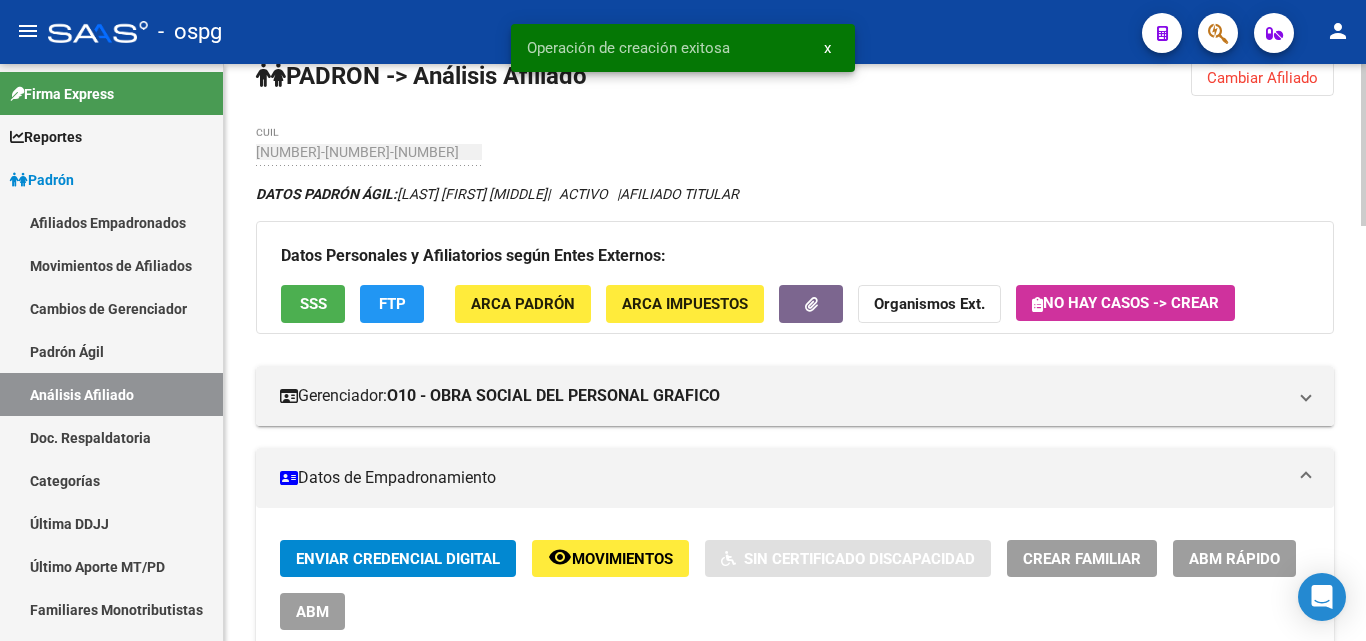 scroll, scrollTop: 0, scrollLeft: 0, axis: both 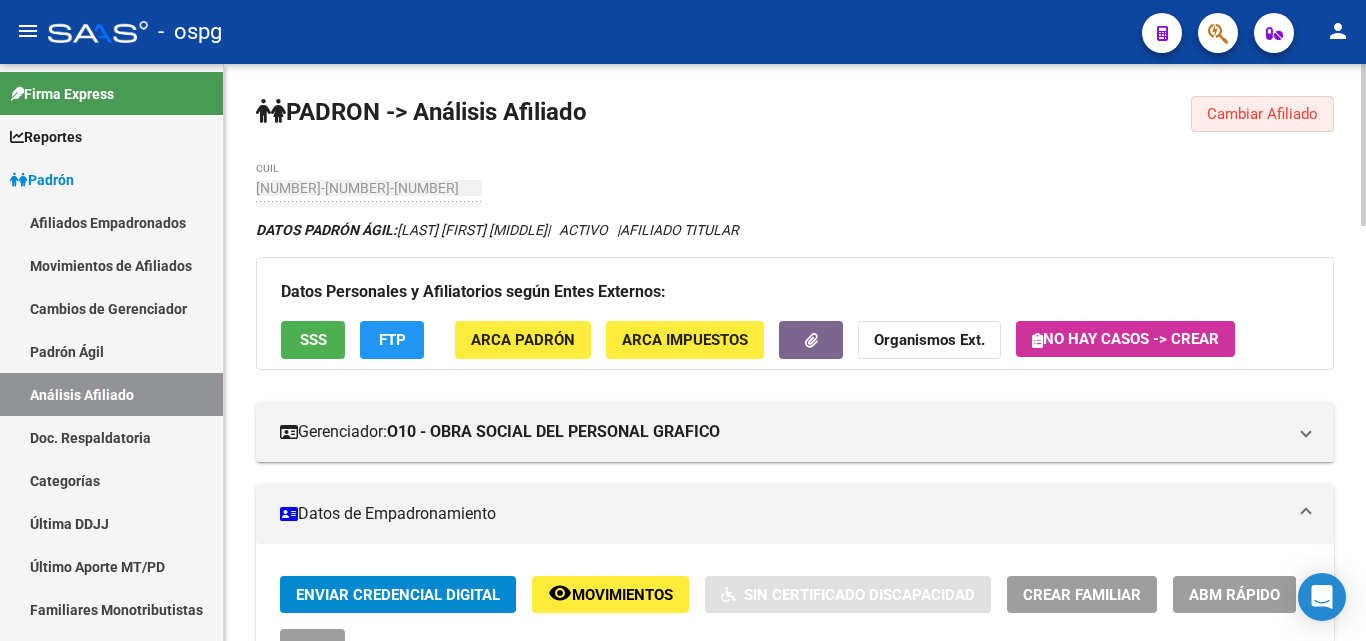 drag, startPoint x: 1243, startPoint y: 121, endPoint x: 1219, endPoint y: 128, distance: 25 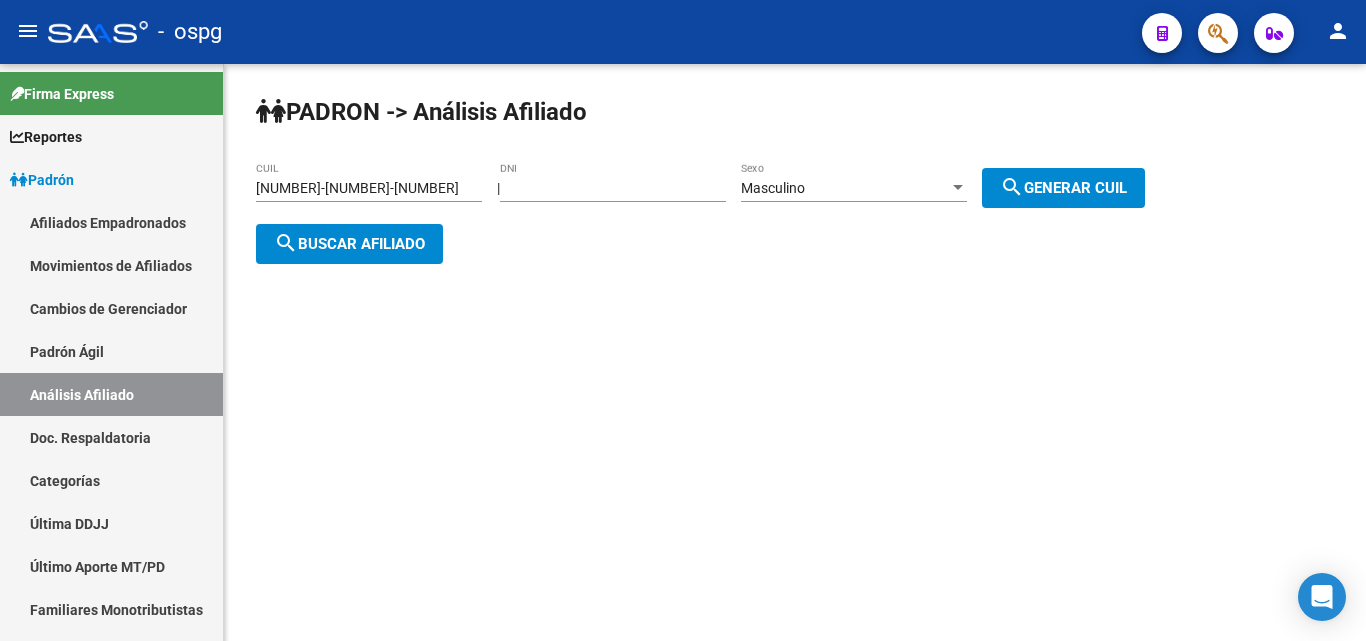 click on "search  Buscar afiliado" 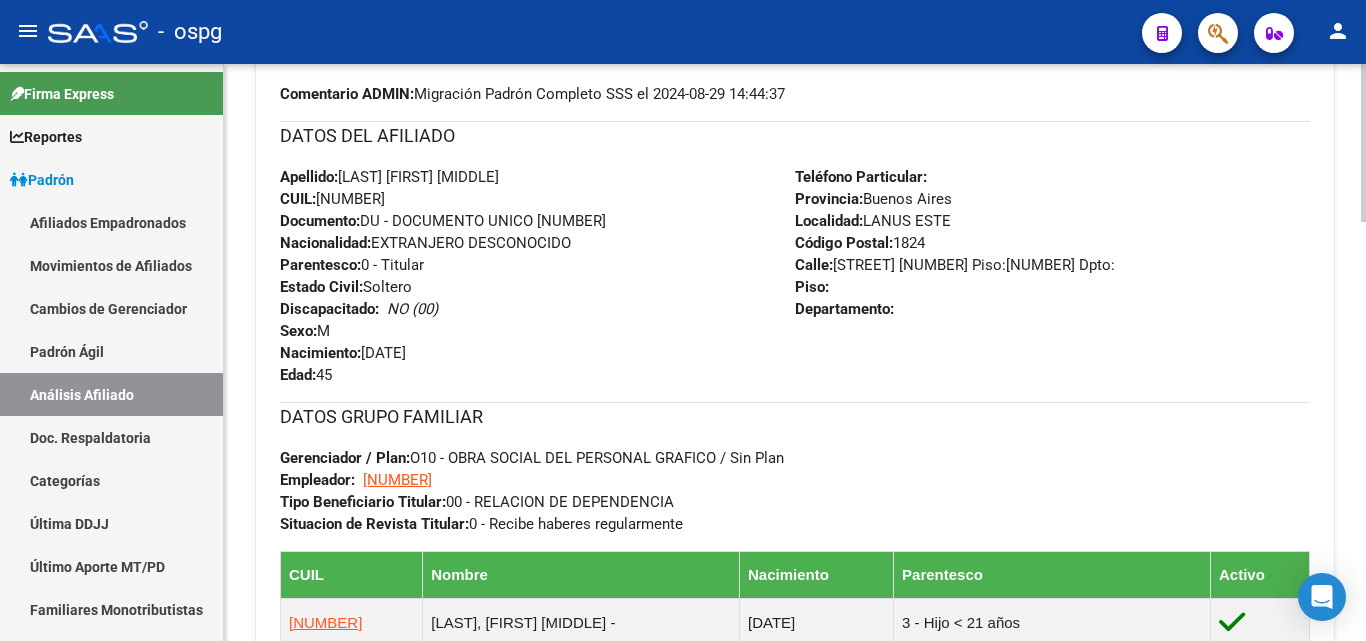 scroll, scrollTop: 1131, scrollLeft: 0, axis: vertical 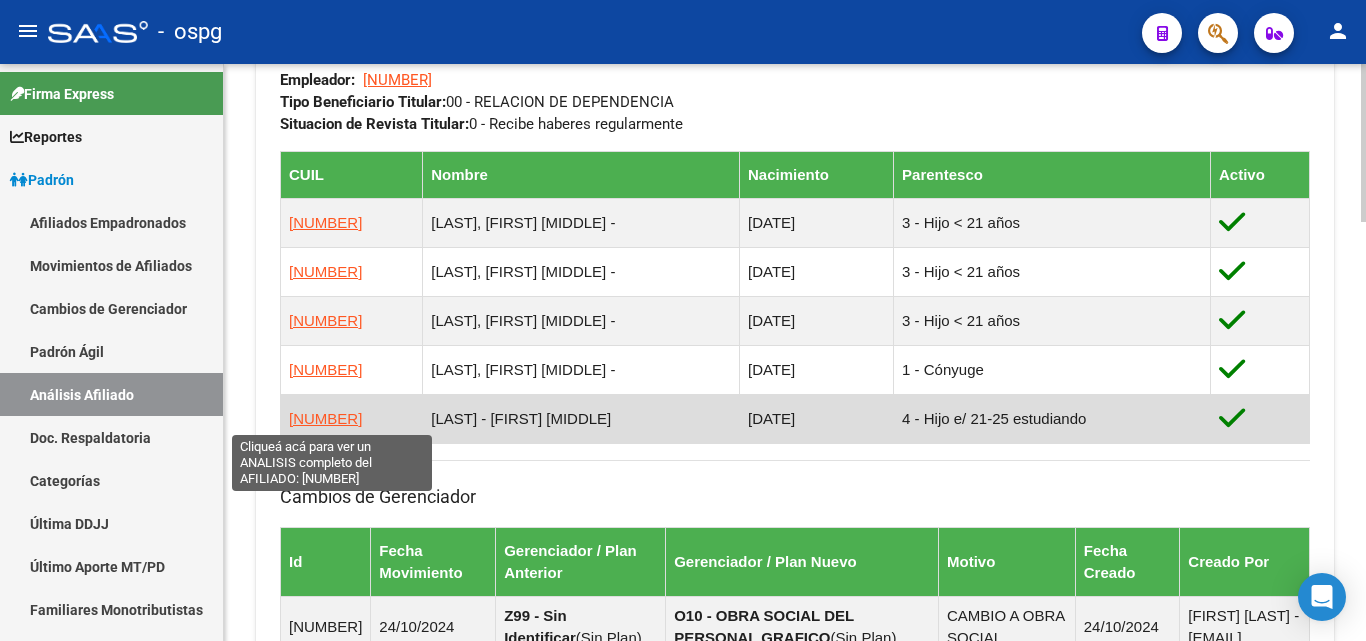 click on "[NUMBER]" at bounding box center [325, 418] 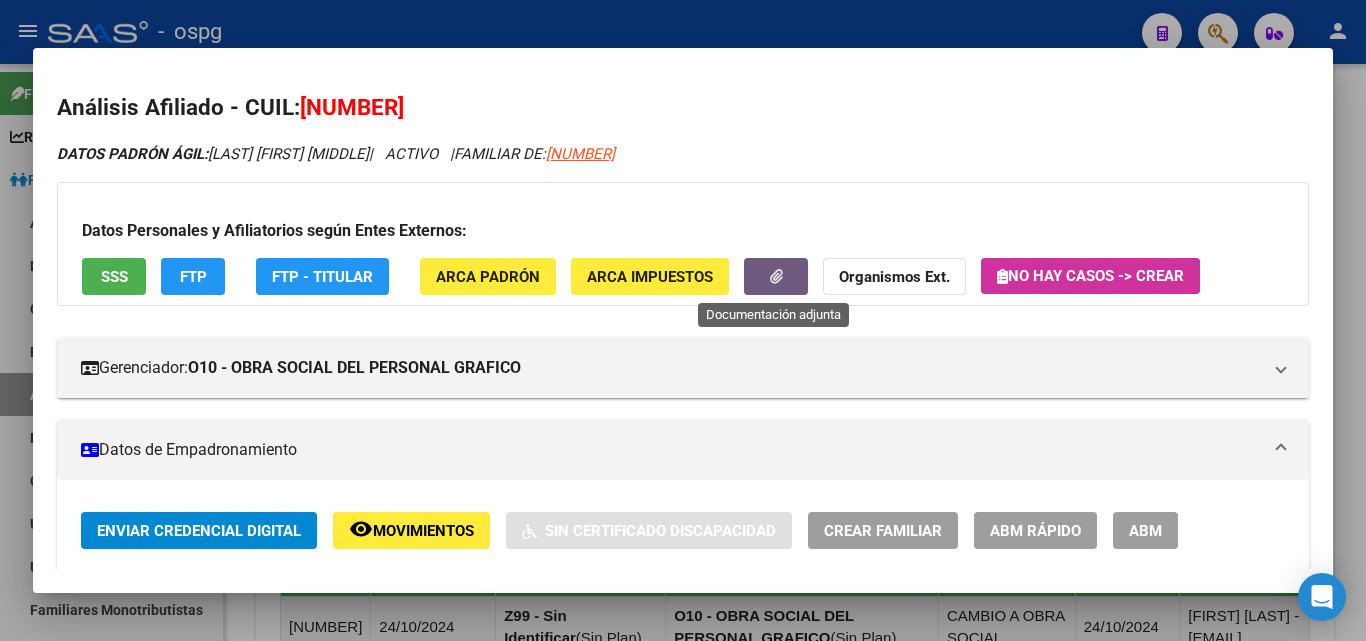 click 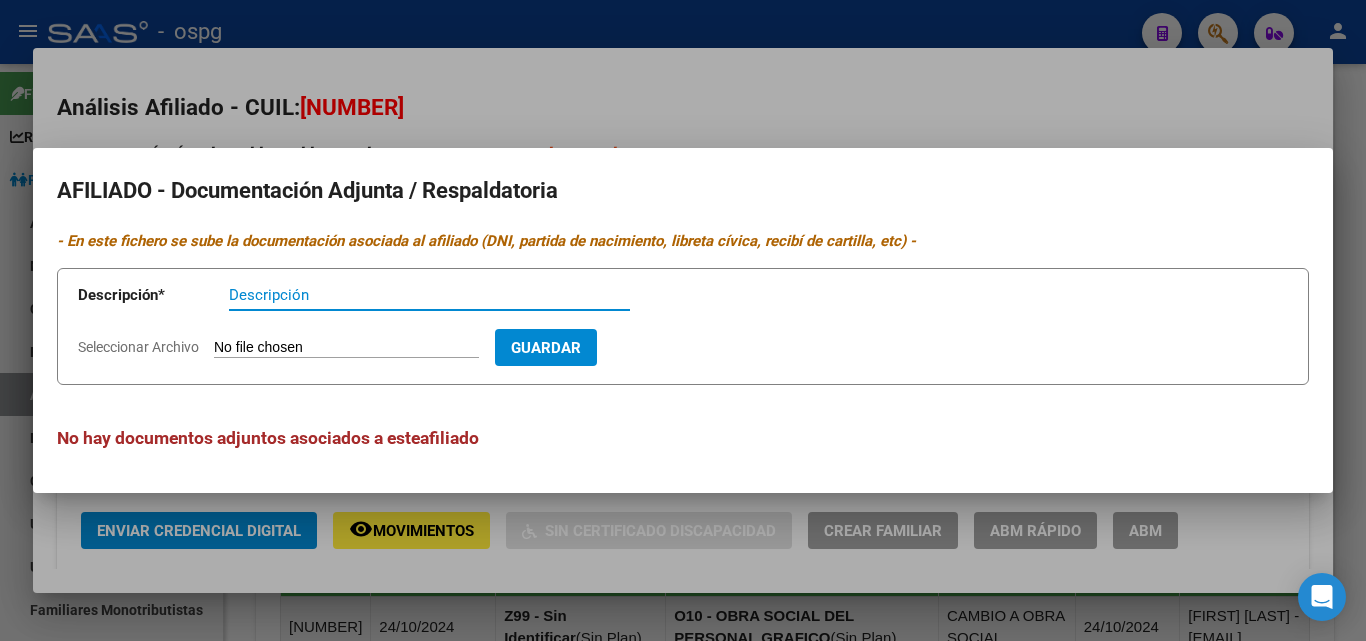 click on "Descripción" at bounding box center [429, 295] 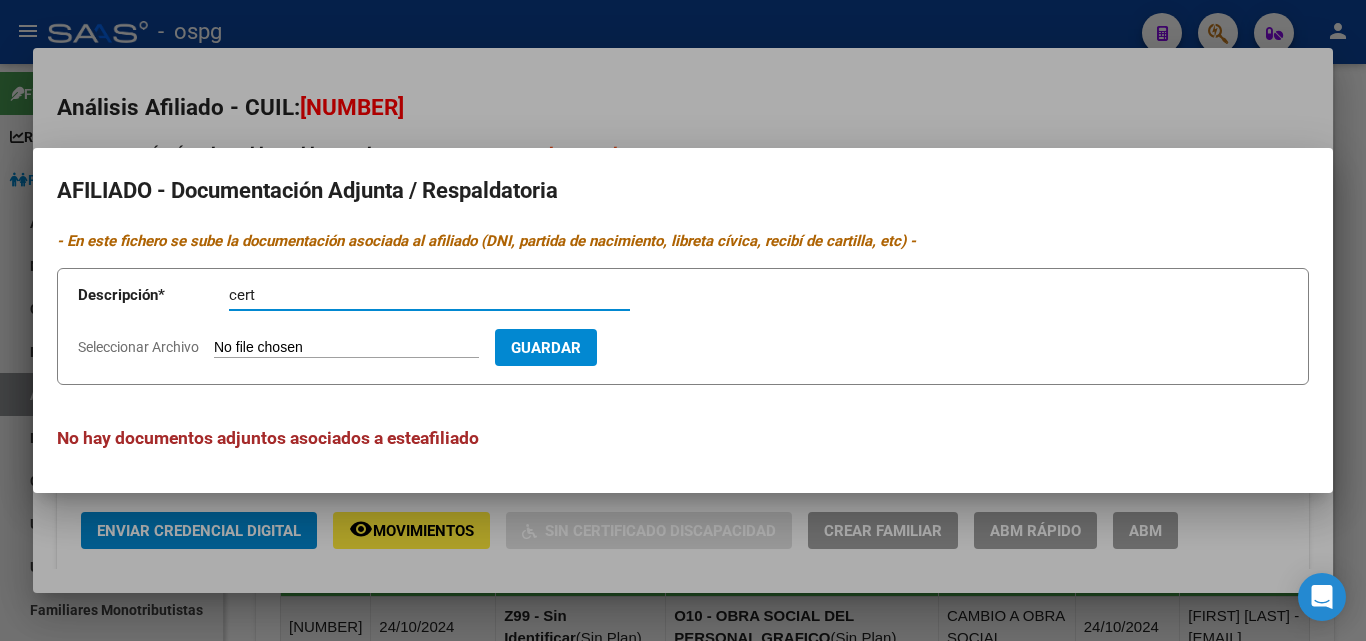 type on "cert" 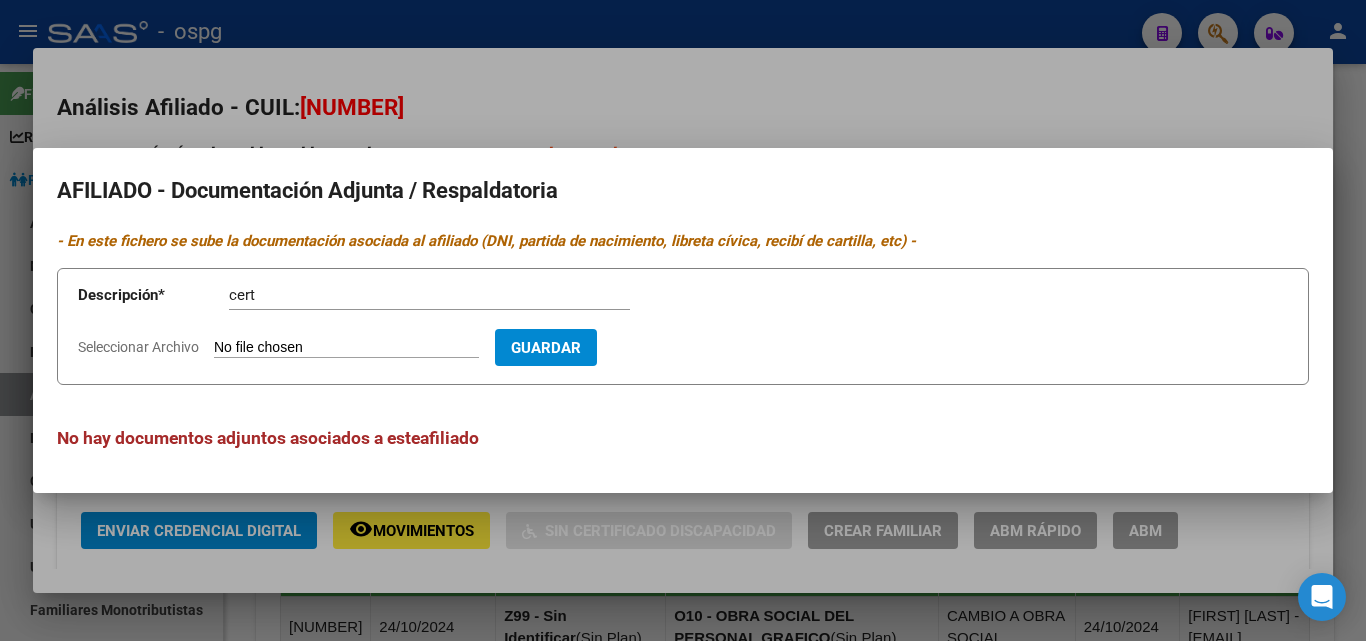 click on "Seleccionar Archivo" at bounding box center (346, 348) 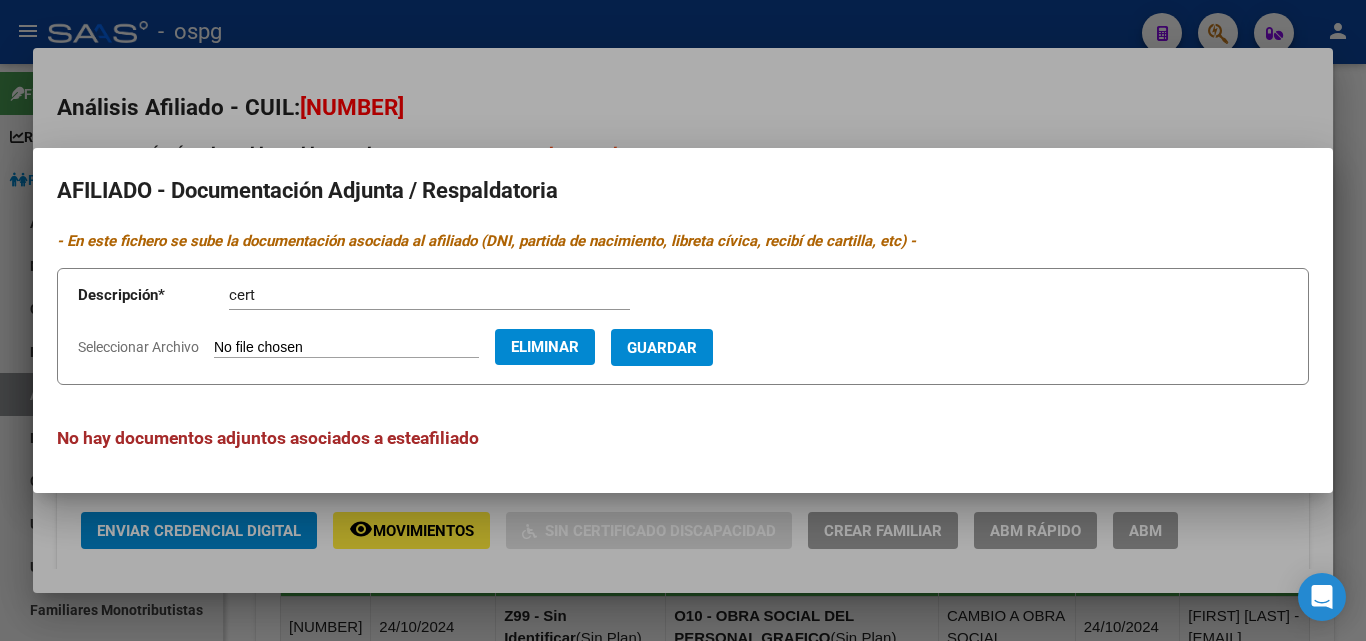 drag, startPoint x: 324, startPoint y: 272, endPoint x: 320, endPoint y: 285, distance: 13.601471 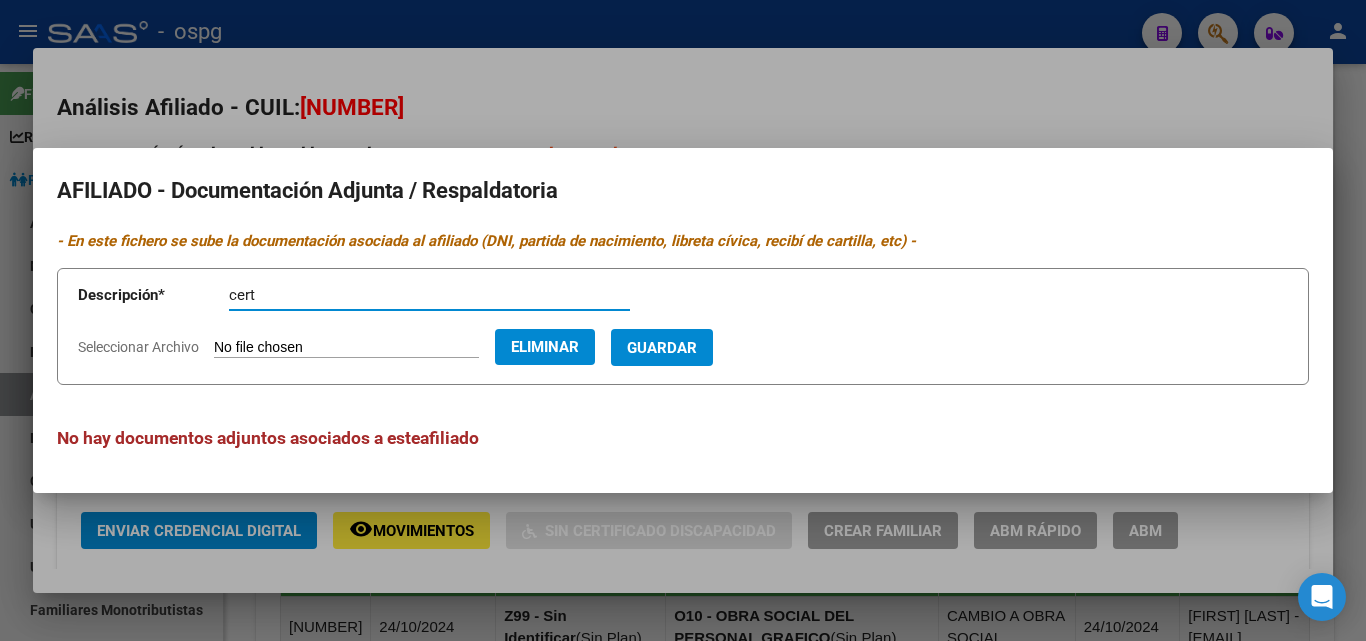 click on "cert" at bounding box center (429, 295) 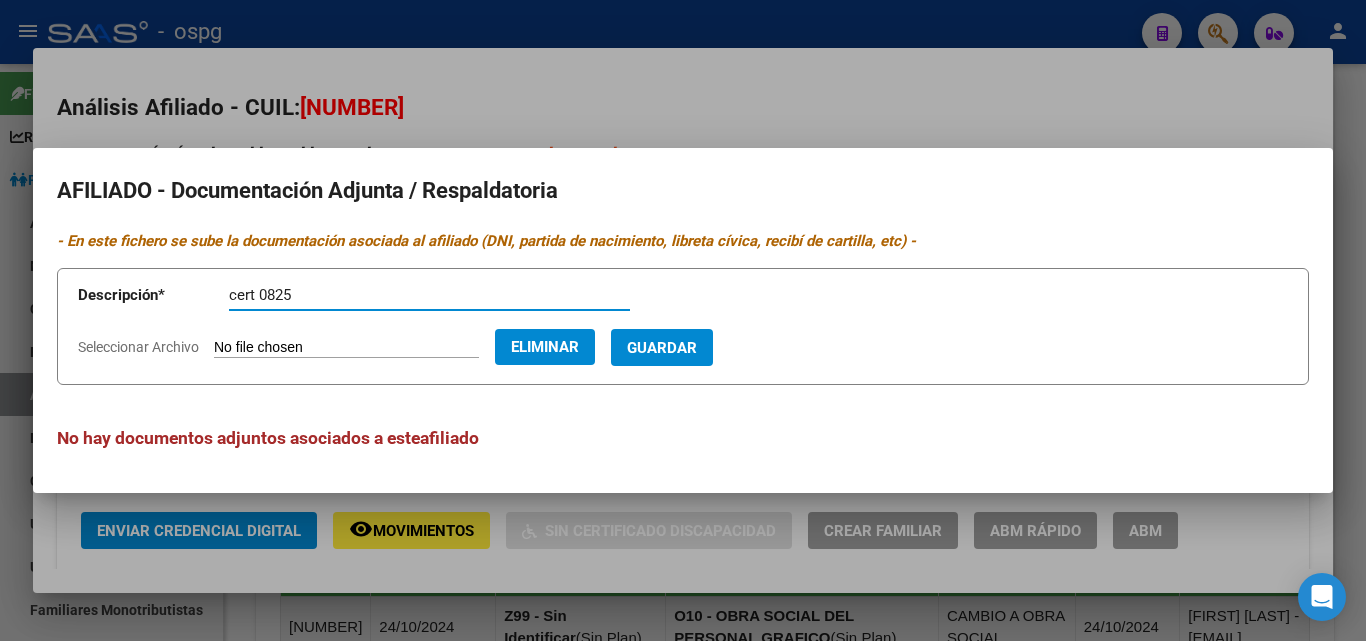 type on "cert 0825" 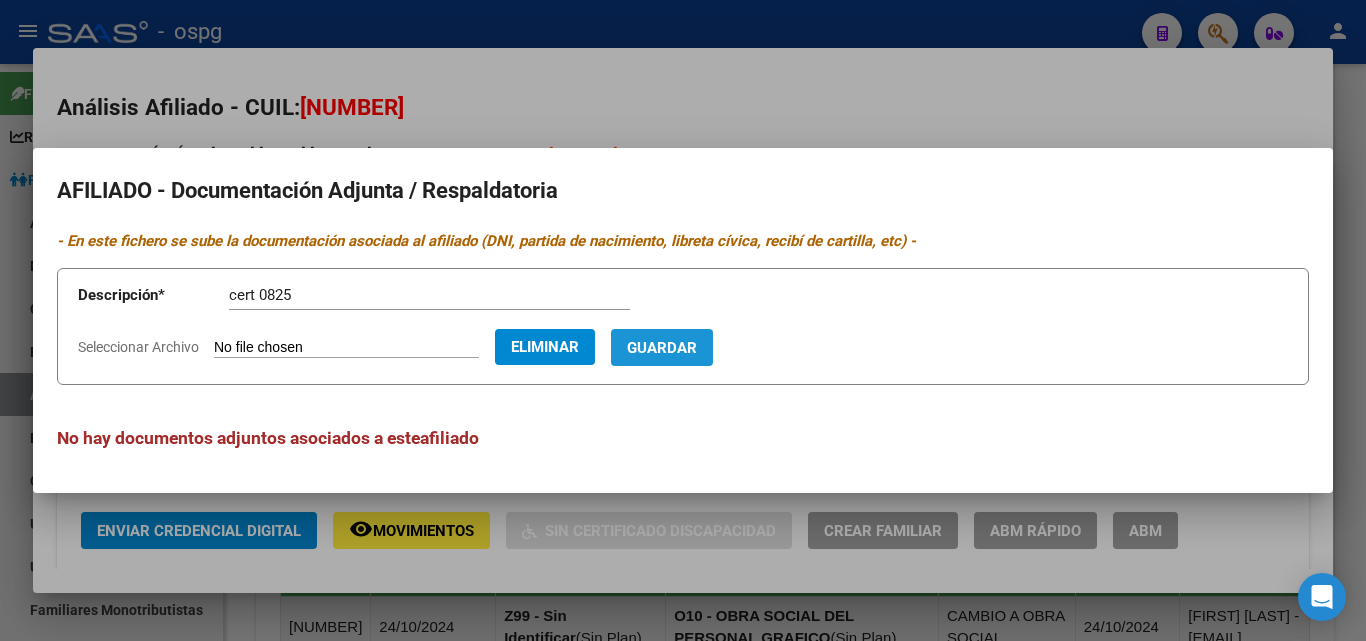 click on "Guardar" at bounding box center [662, 348] 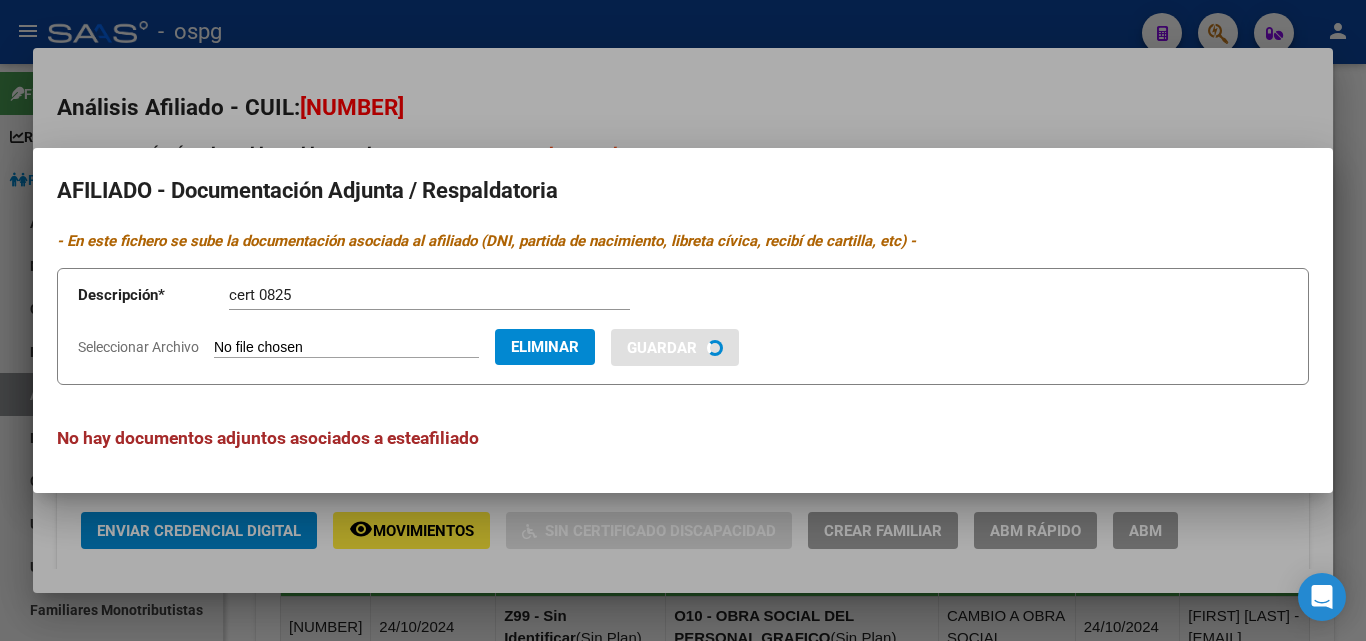 type 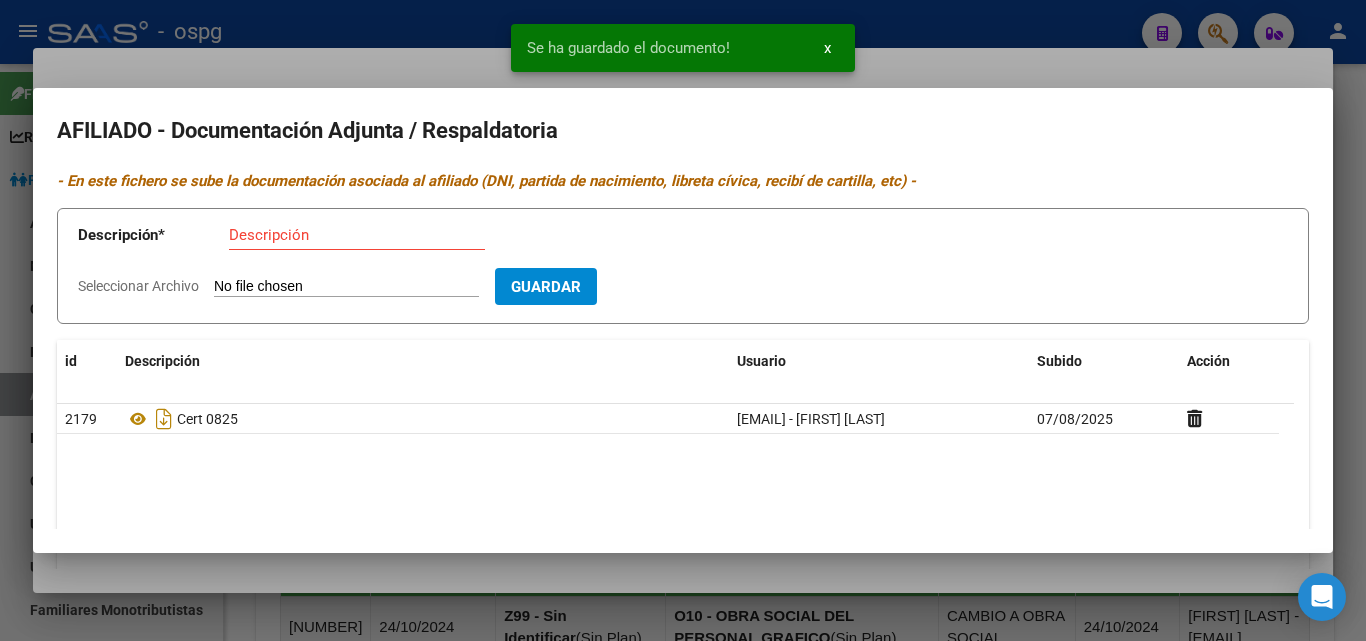 click at bounding box center (683, 320) 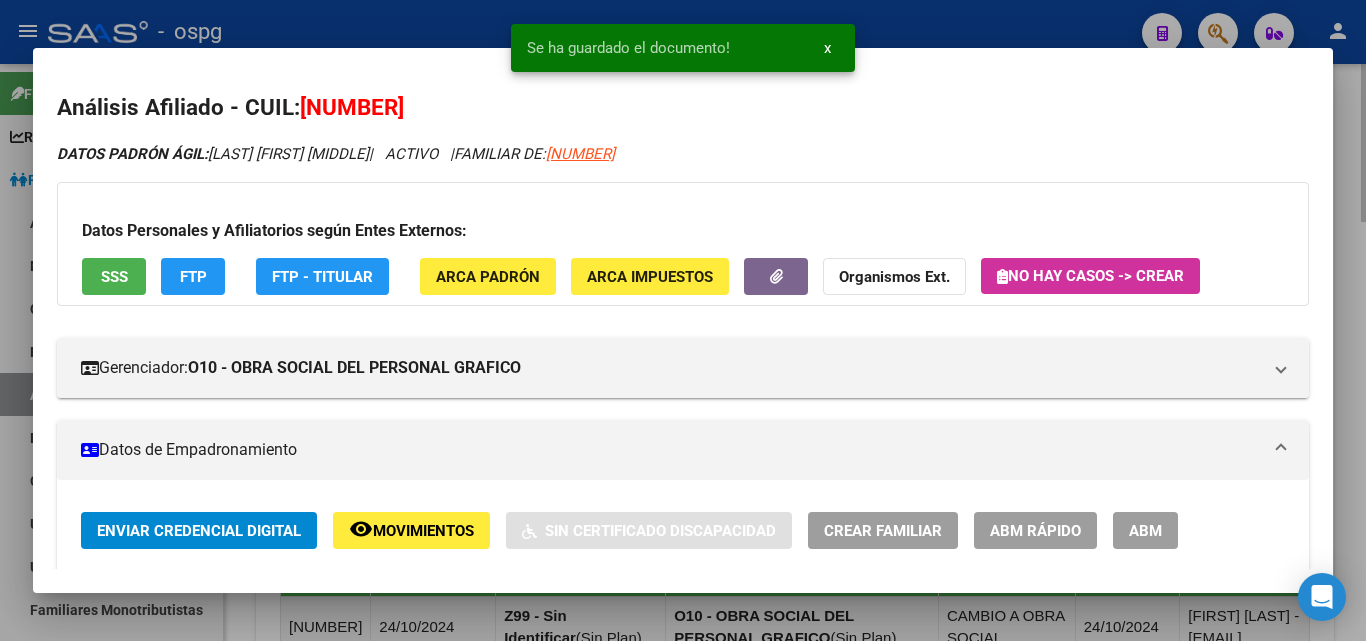 click at bounding box center [683, 320] 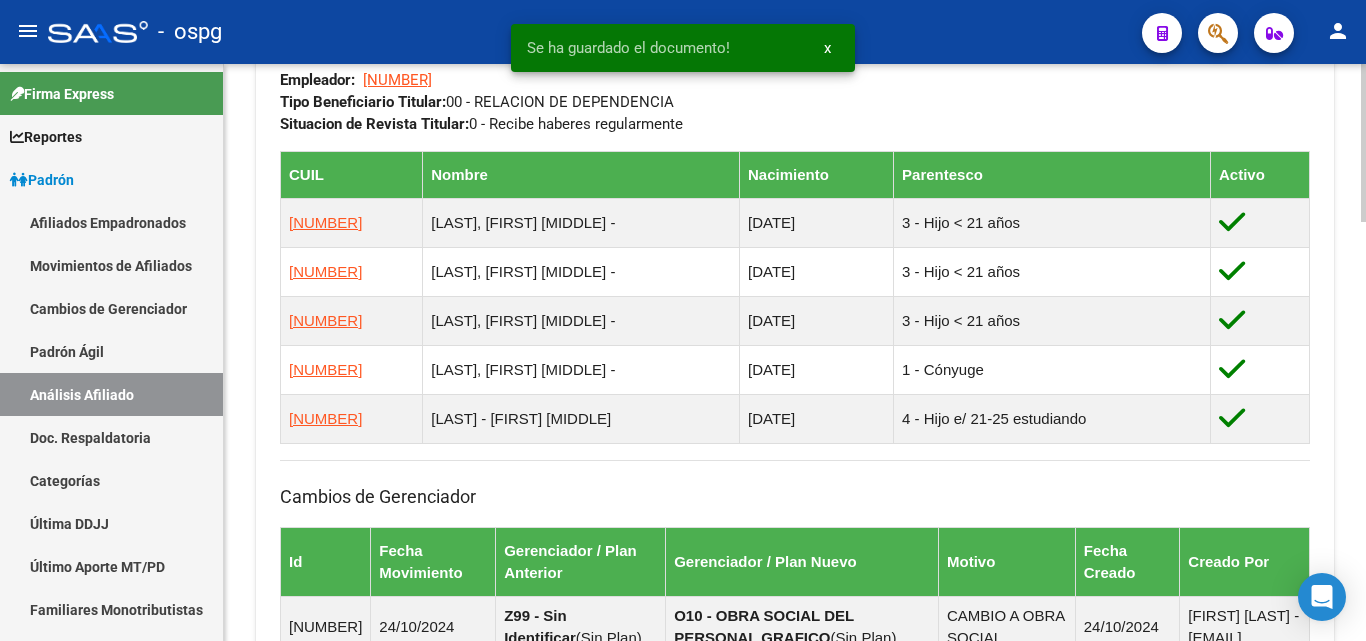 scroll, scrollTop: 731, scrollLeft: 0, axis: vertical 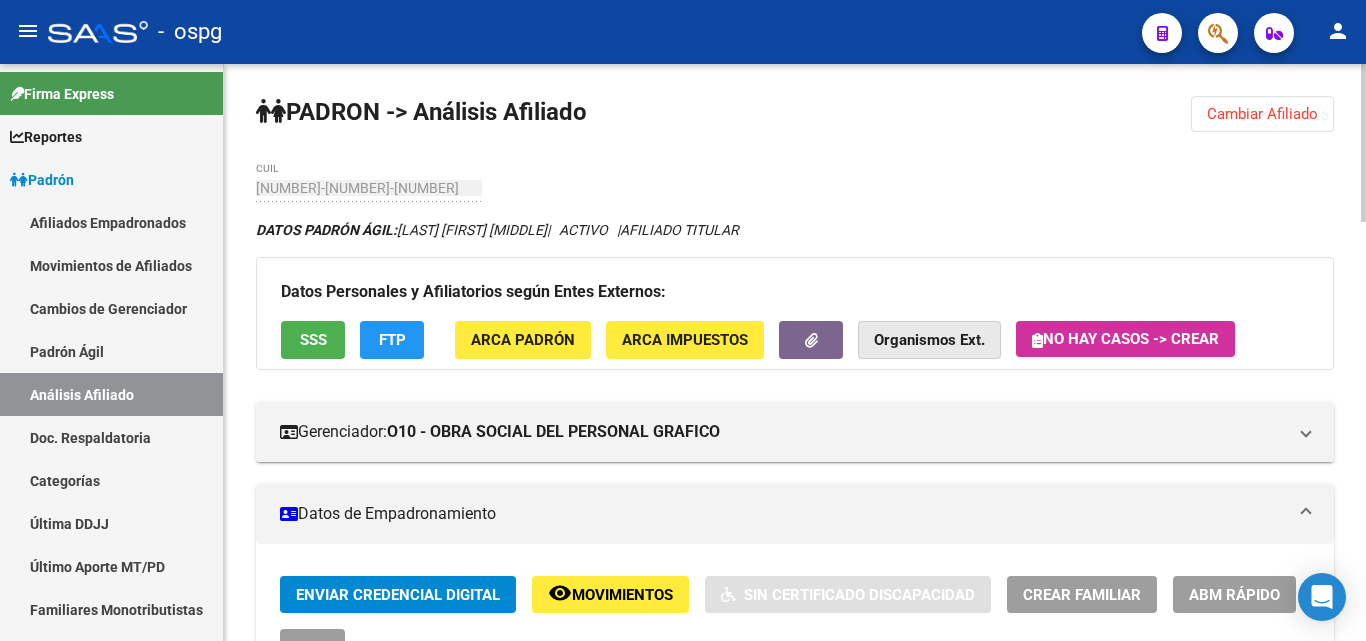 click on "Organismos Ext." 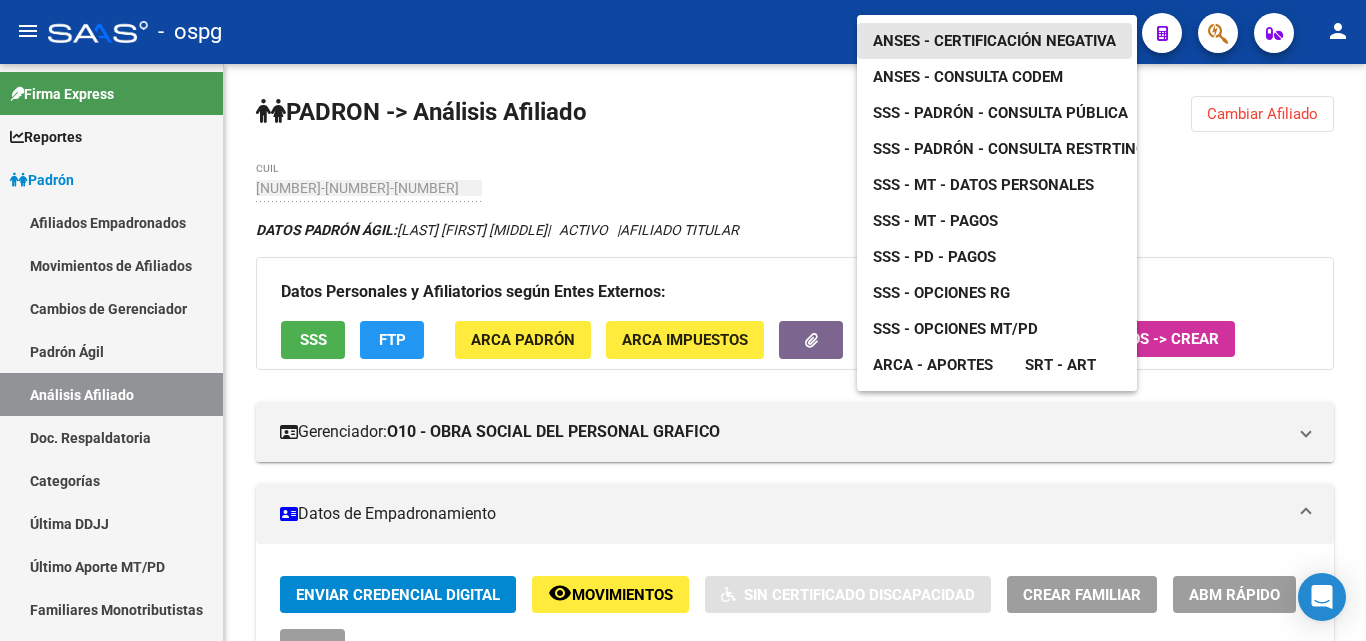click on "ANSES - Certificación Negativa" at bounding box center (994, 41) 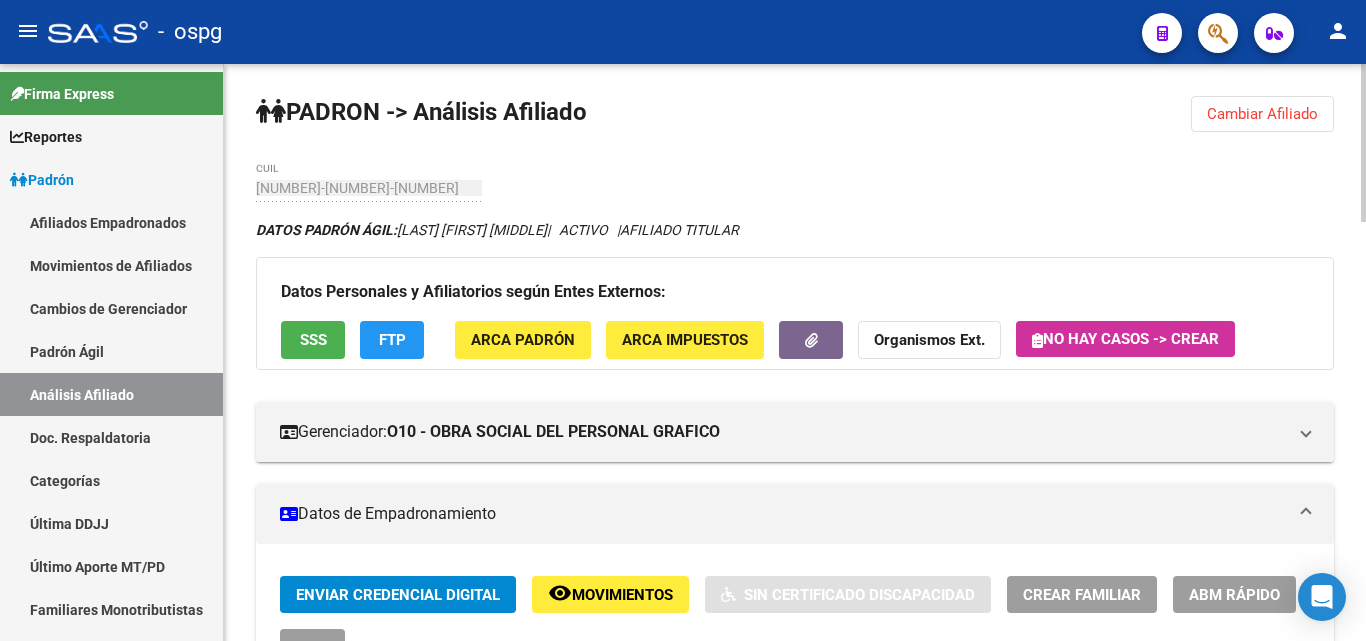 click on "Cambiar Afiliado" 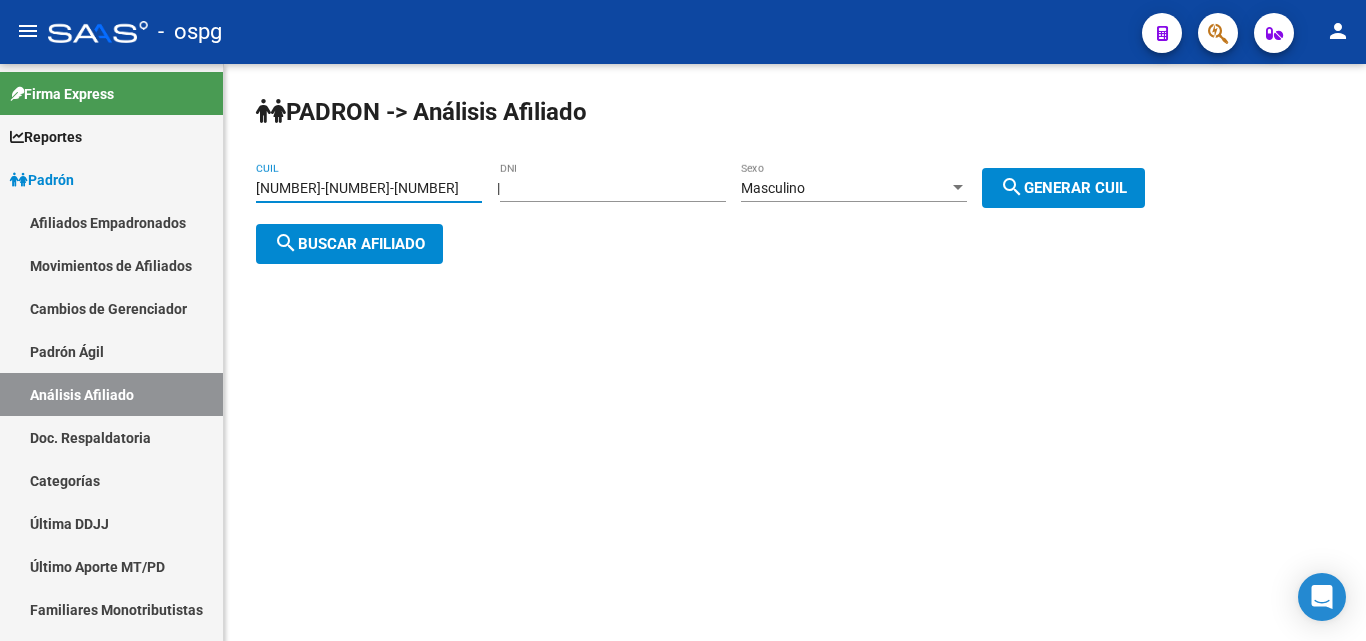 click on "[NUMBER]-[NUMBER]-[NUMBER]" at bounding box center (369, 188) 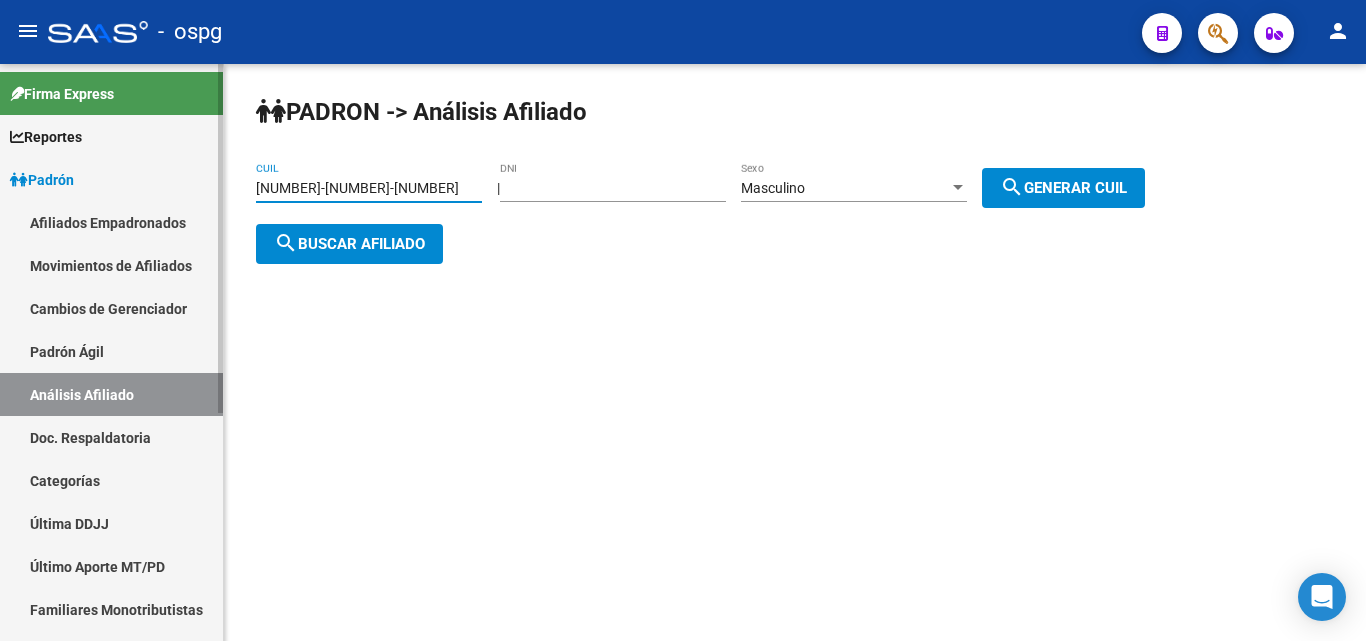 drag, startPoint x: 429, startPoint y: 190, endPoint x: 116, endPoint y: 199, distance: 313.12936 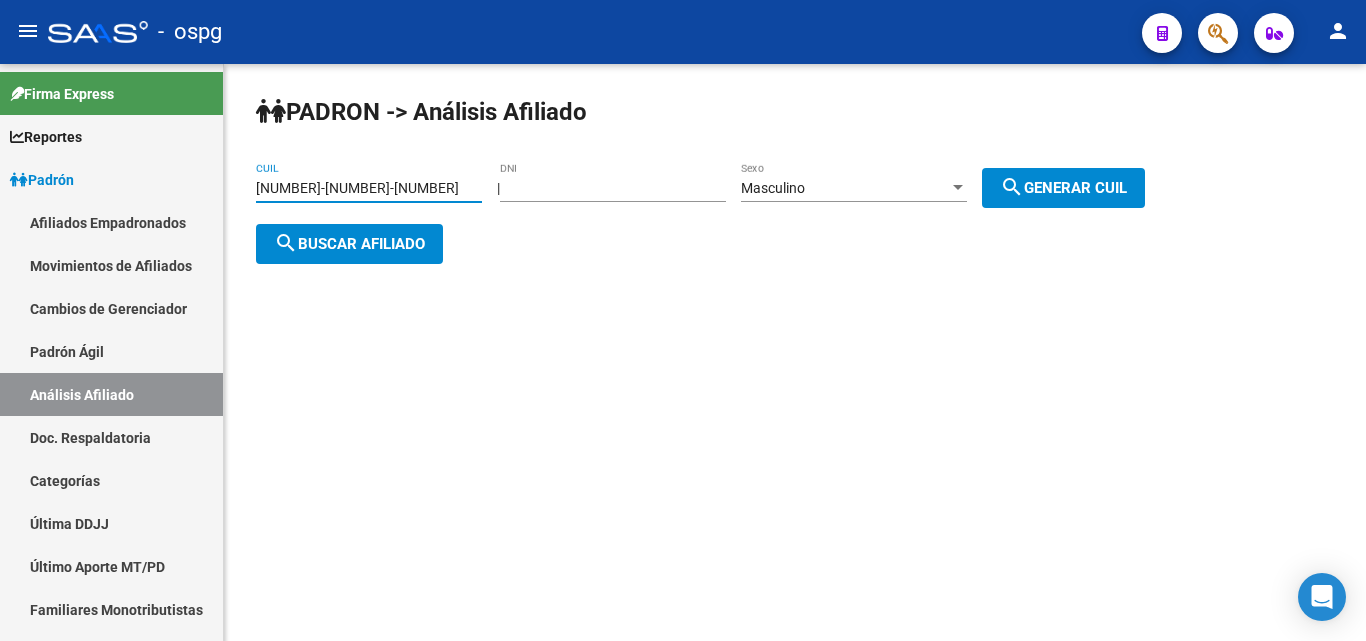 paste on "[NUMBER]-[NUMBER]" 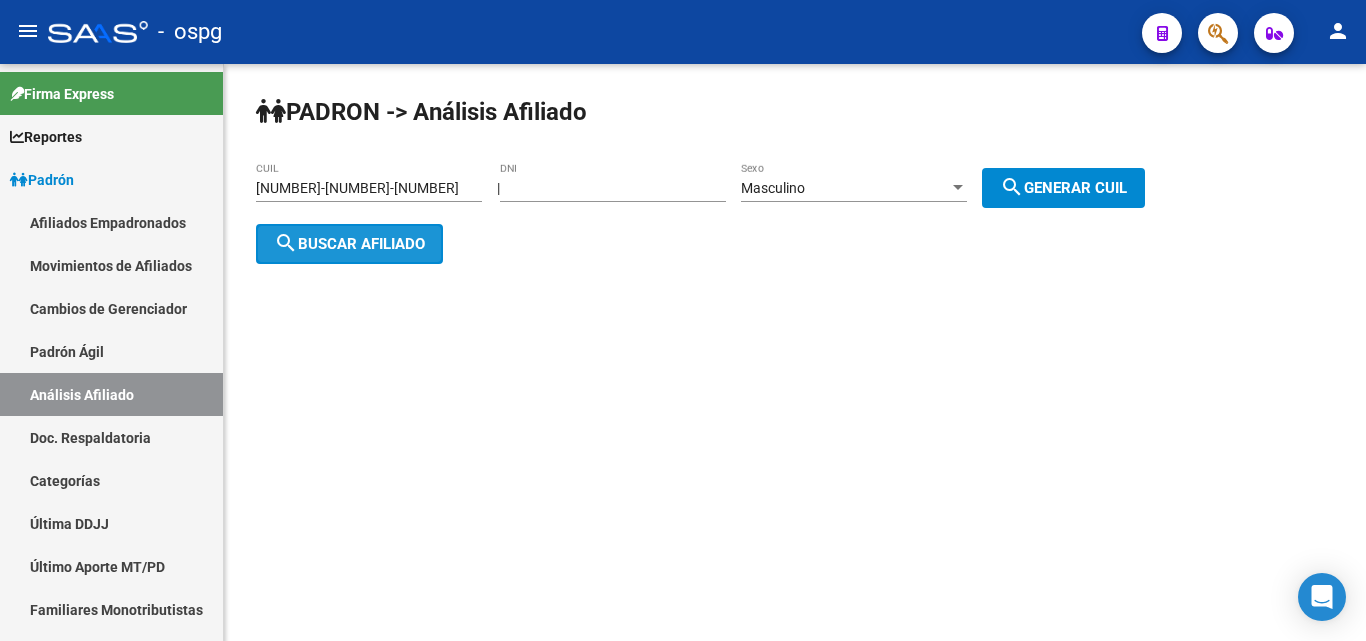 click on "search  Buscar afiliado" 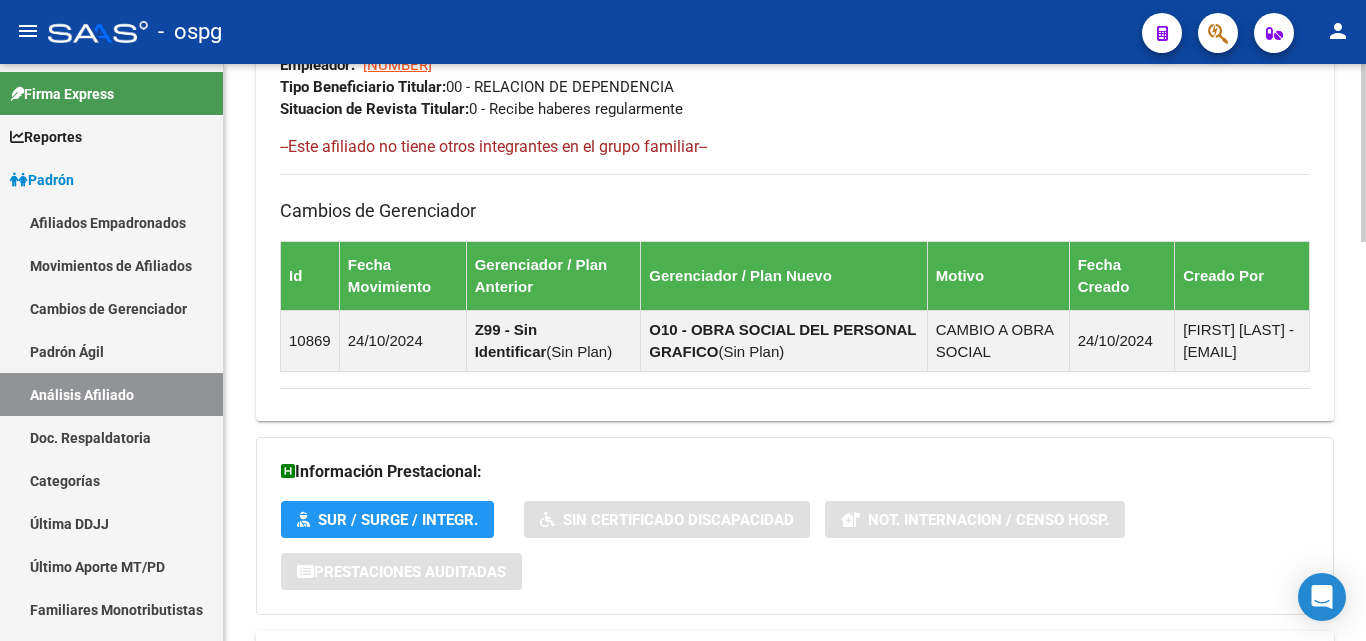 scroll, scrollTop: 1298, scrollLeft: 0, axis: vertical 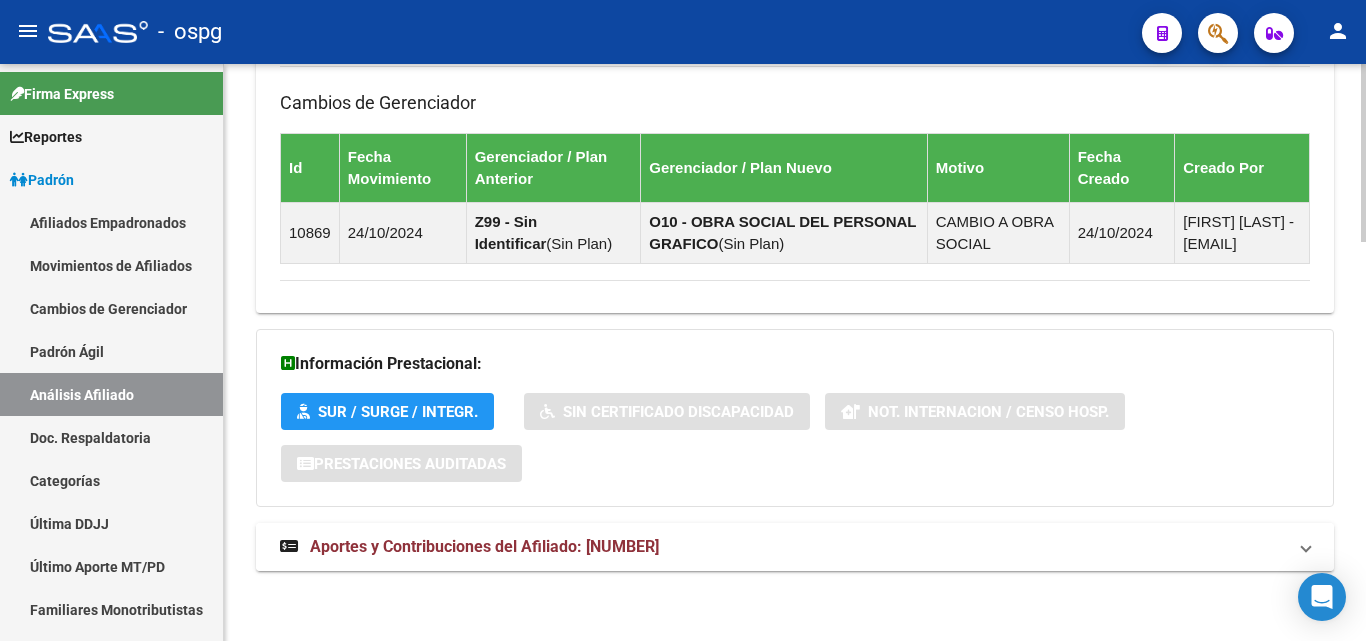 click on "Aportes y Contribuciones del Afiliado: [NUMBER]" at bounding box center [484, 546] 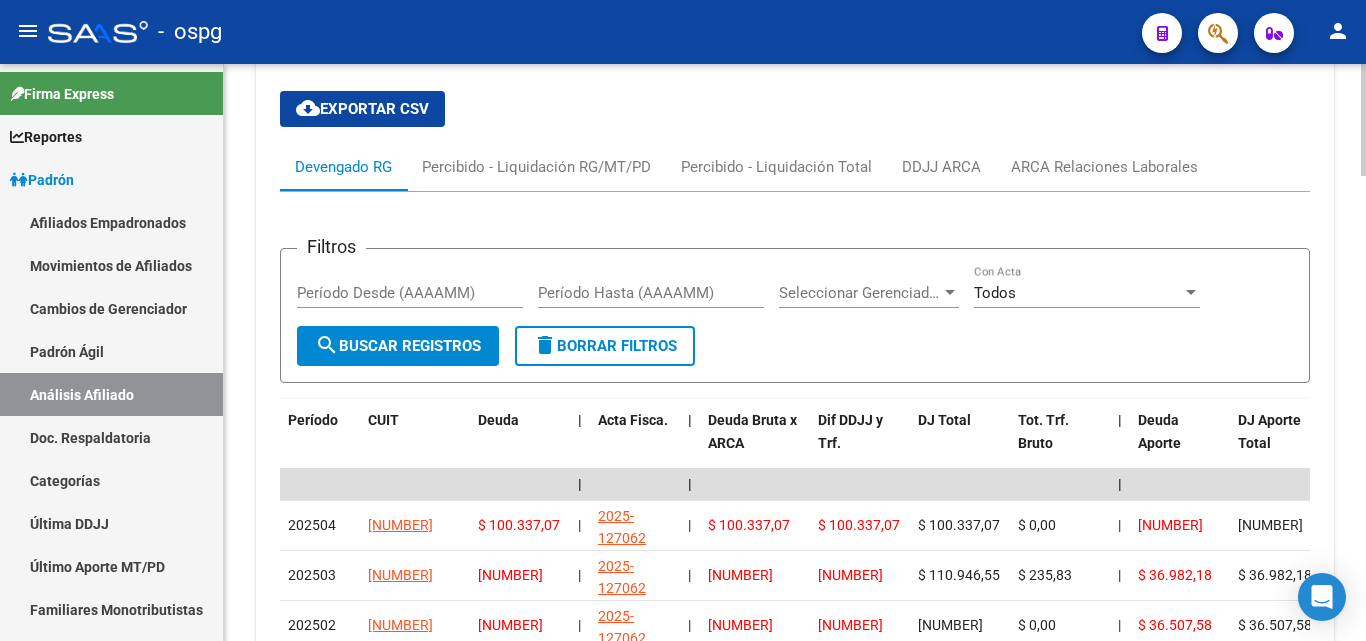 scroll, scrollTop: 1798, scrollLeft: 0, axis: vertical 